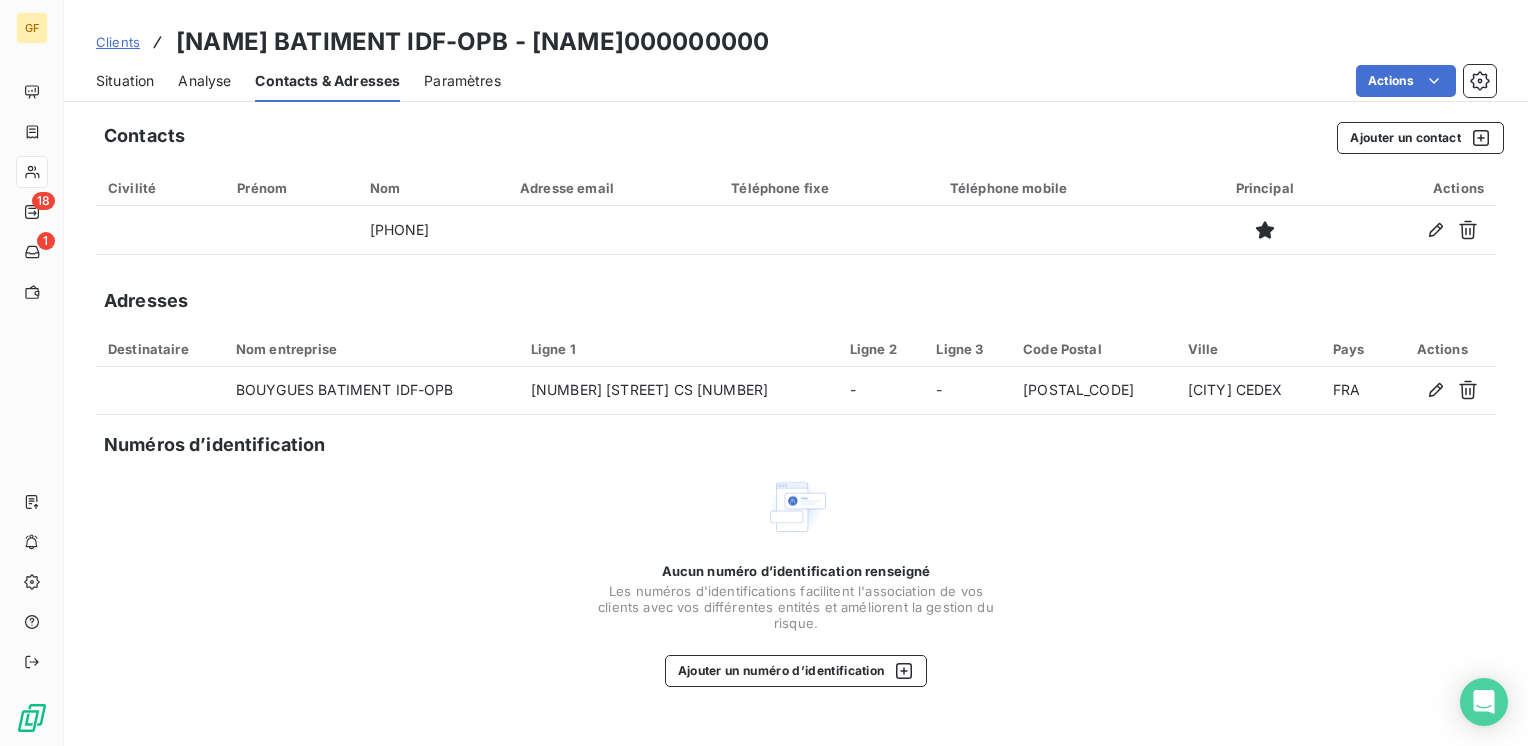 scroll, scrollTop: 0, scrollLeft: 0, axis: both 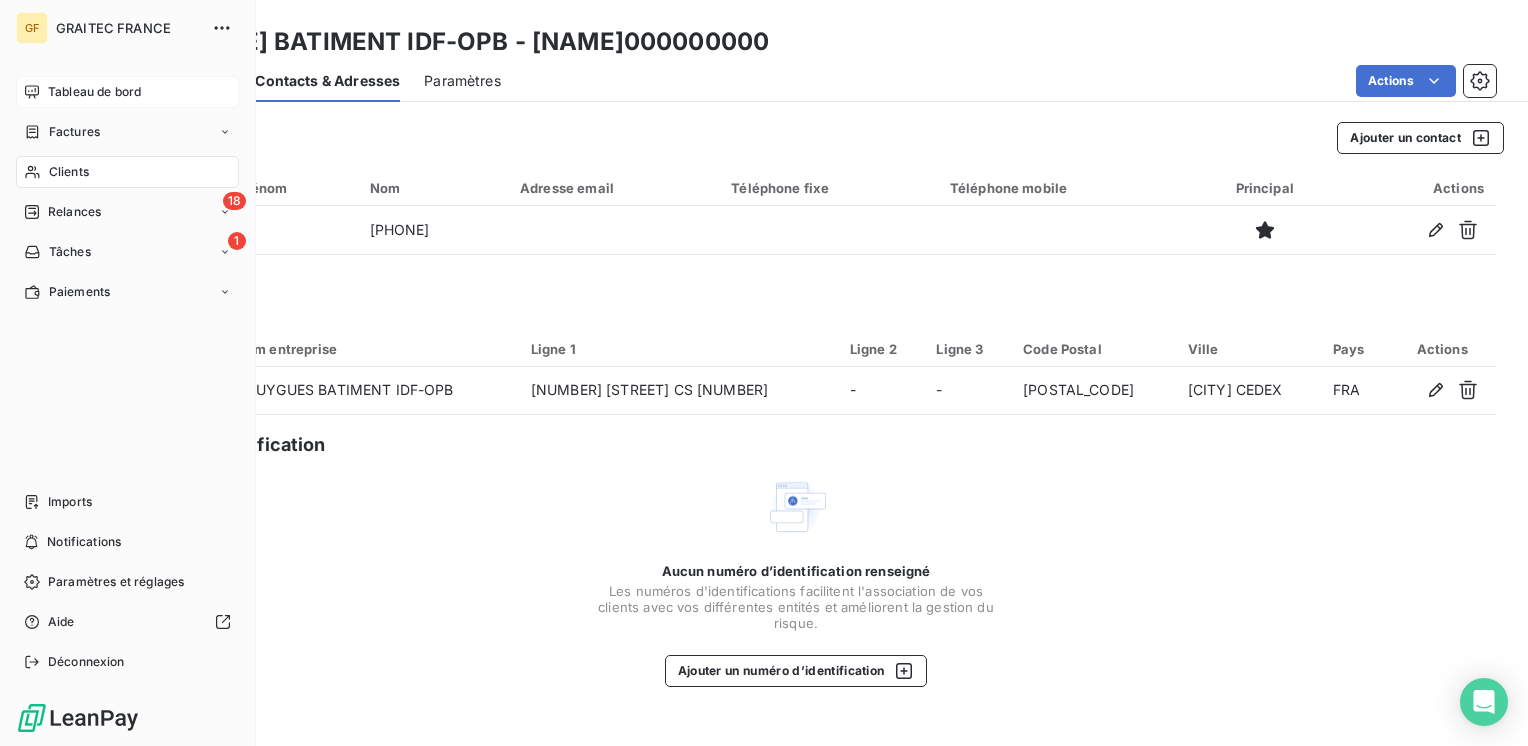 click on "Tableau de bord" at bounding box center [127, 92] 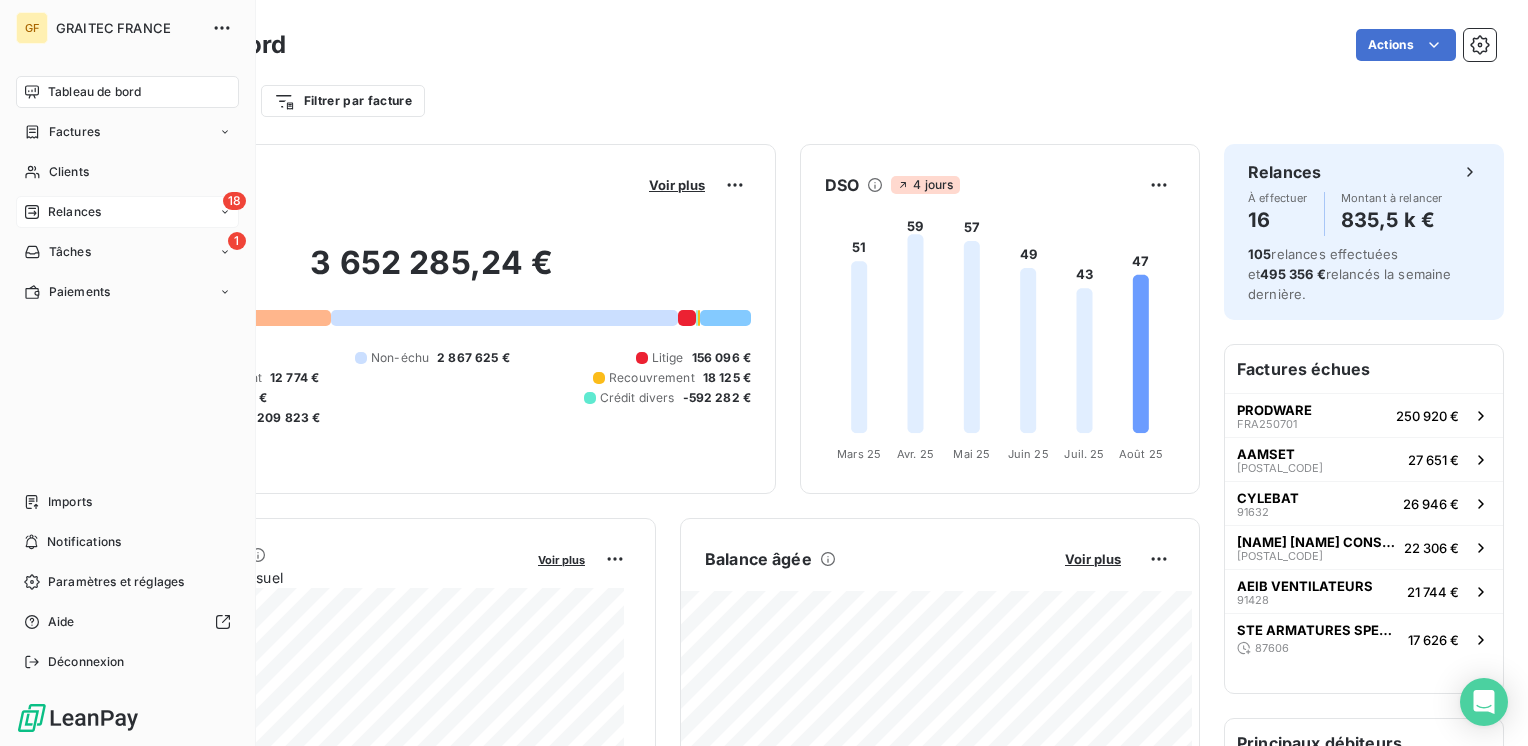 click on "Relances" at bounding box center (74, 212) 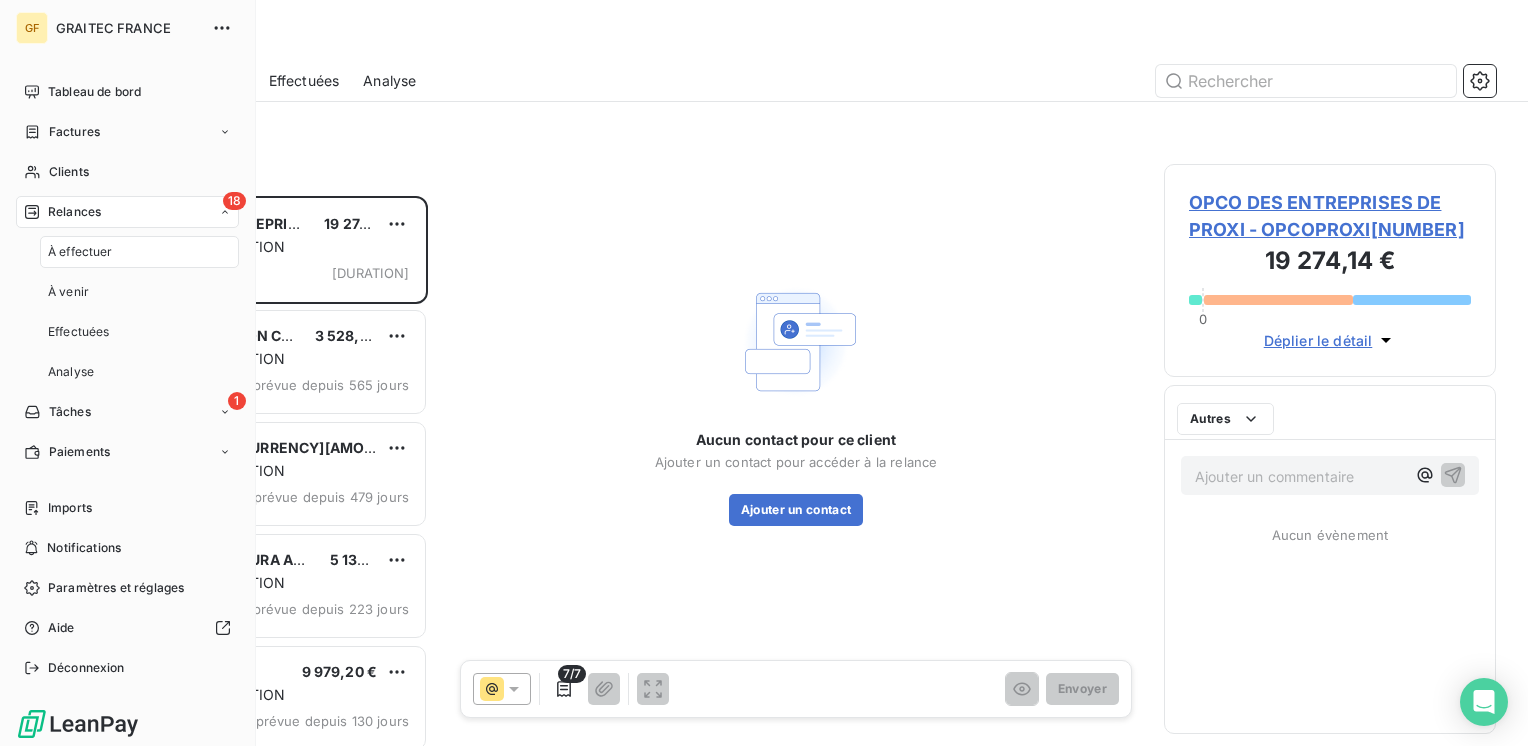 scroll, scrollTop: 16, scrollLeft: 16, axis: both 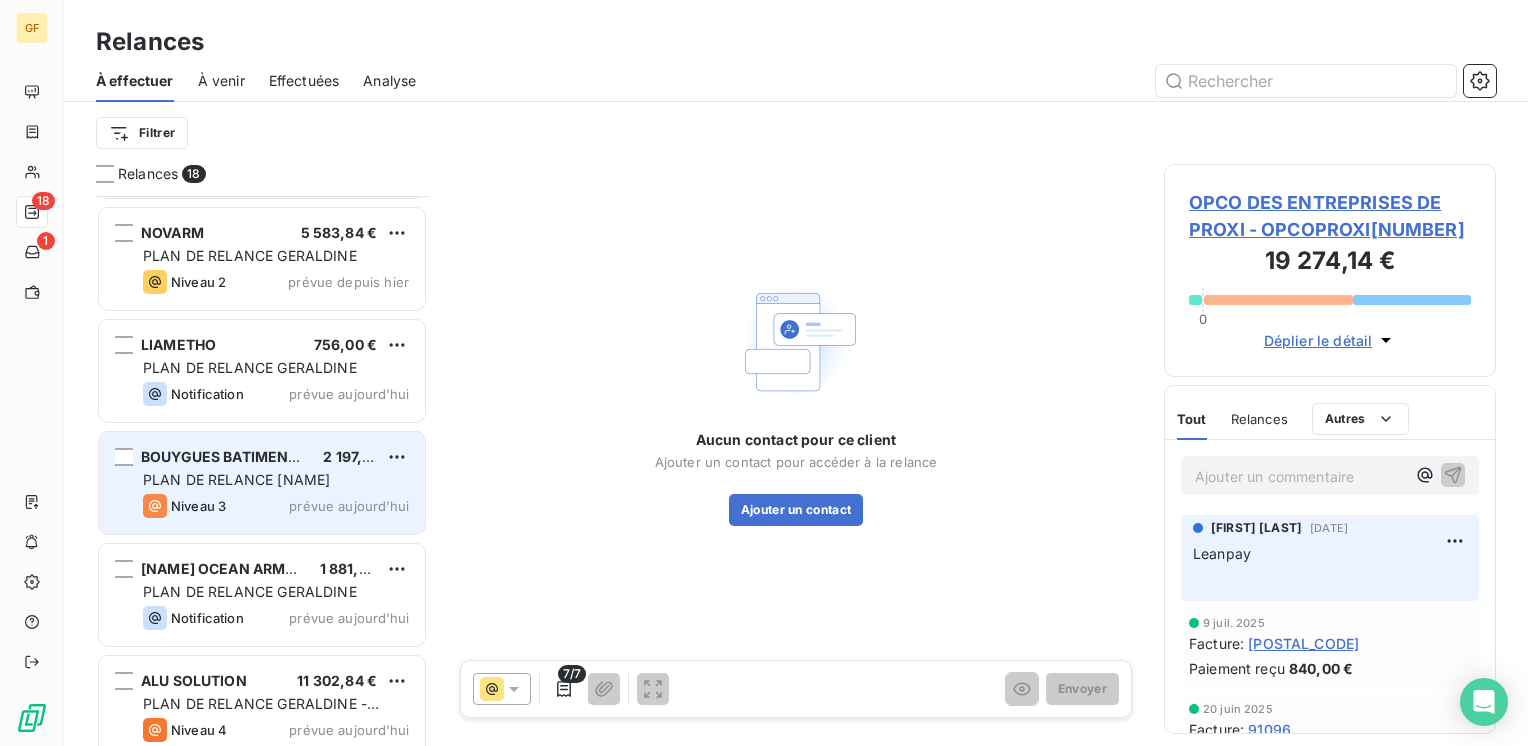 click on "prévue aujourd’hui" at bounding box center [349, 506] 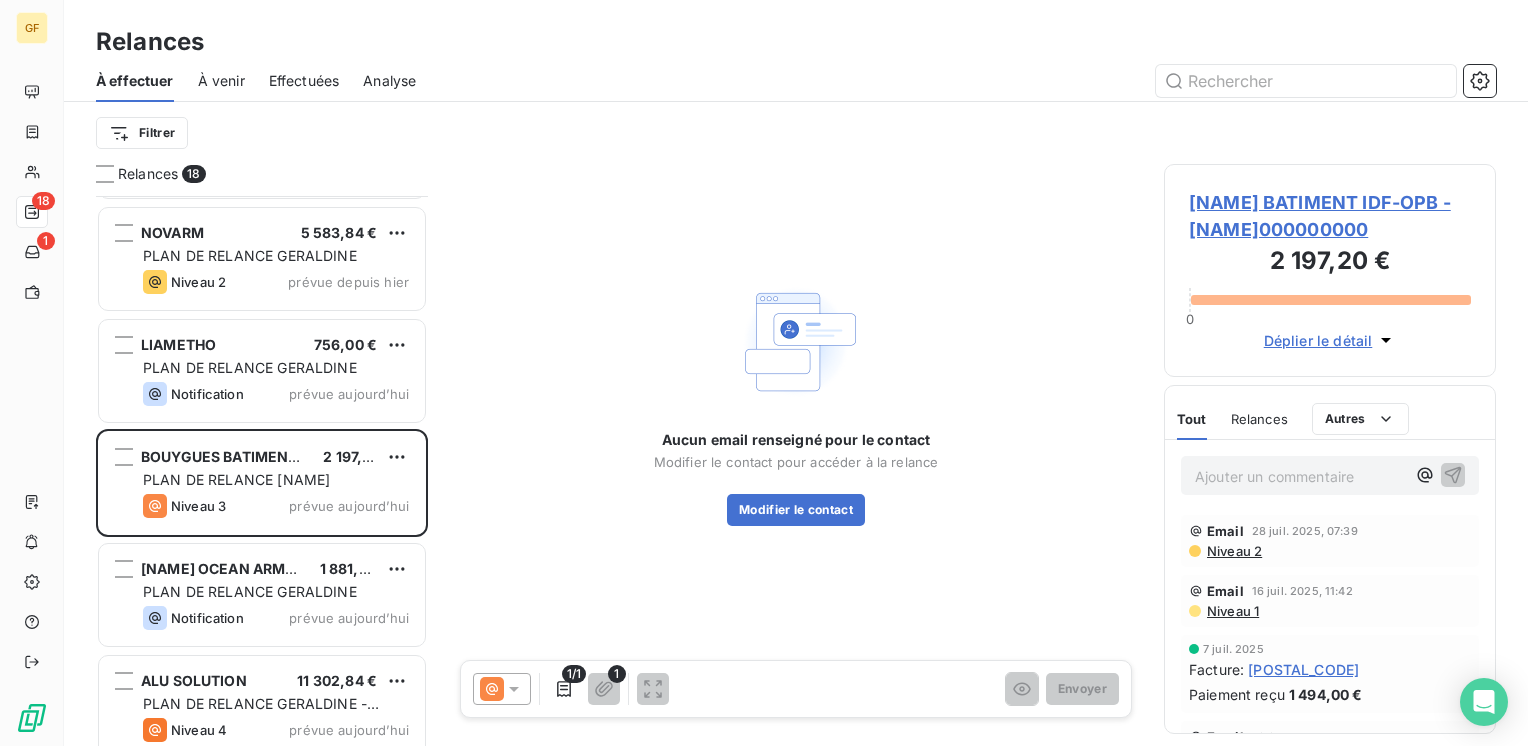 click on "[NAME] BATIMENT IDF-OPB - [NAME]000000000" at bounding box center (1330, 216) 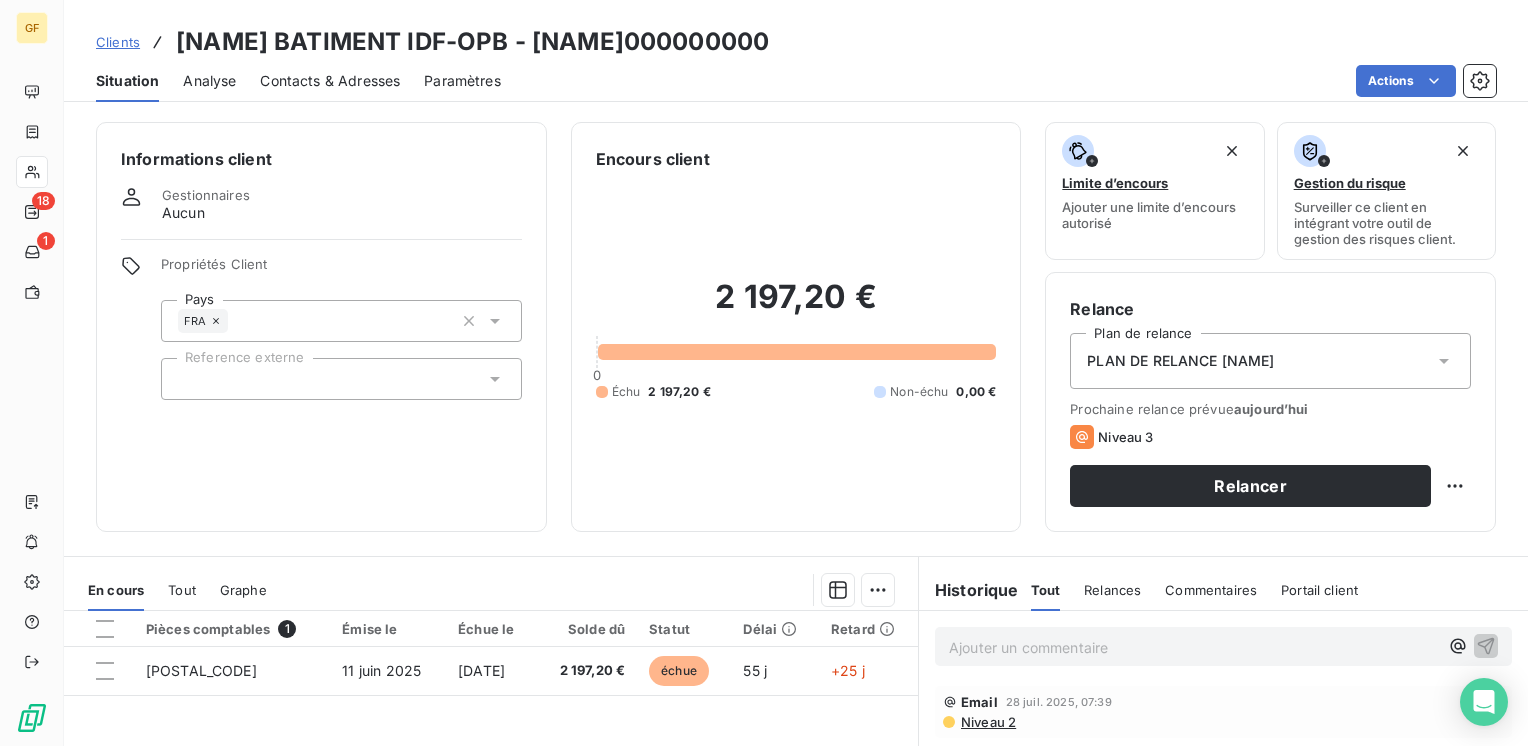 click on "Contacts & Adresses" at bounding box center (330, 81) 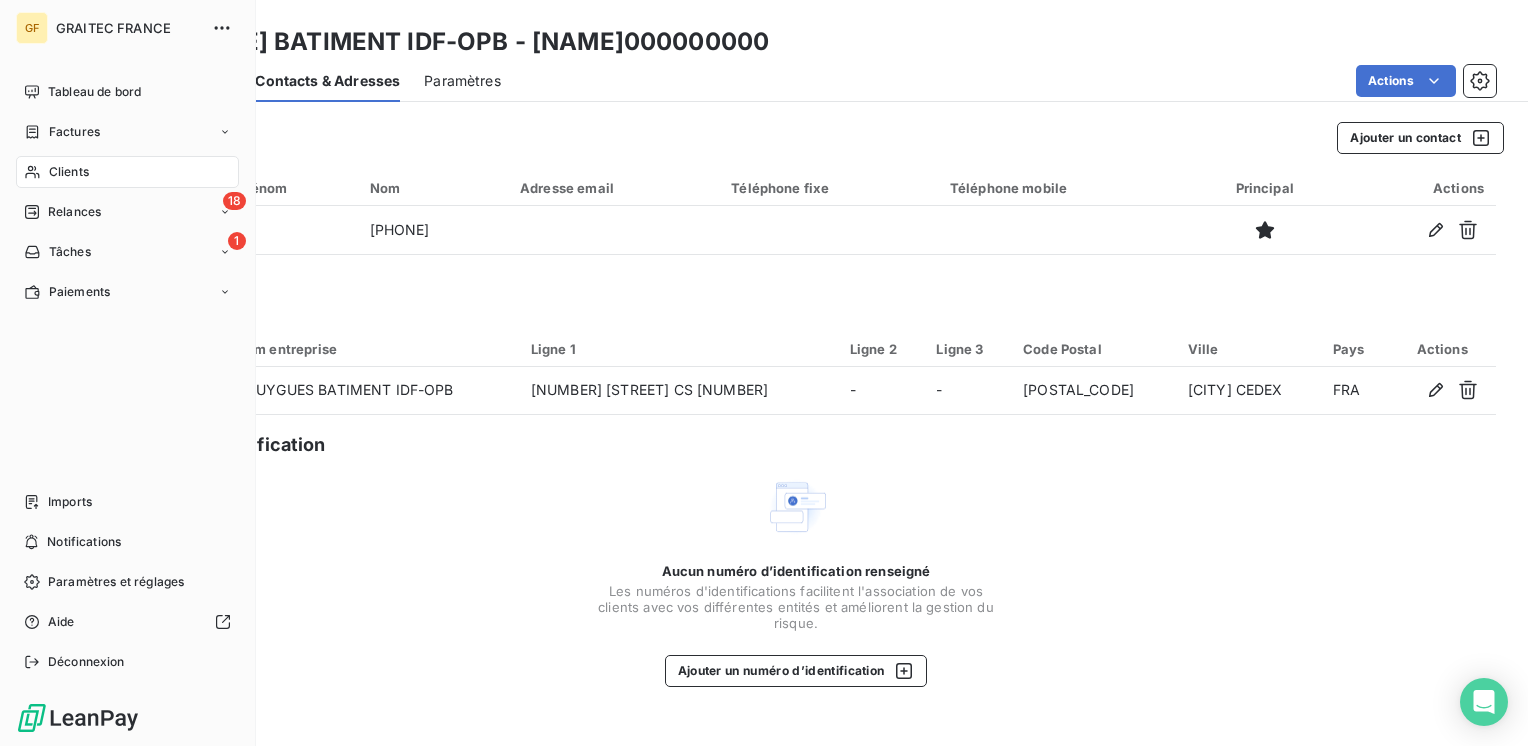 drag, startPoint x: 56, startPoint y: 91, endPoint x: 193, endPoint y: 73, distance: 138.17743 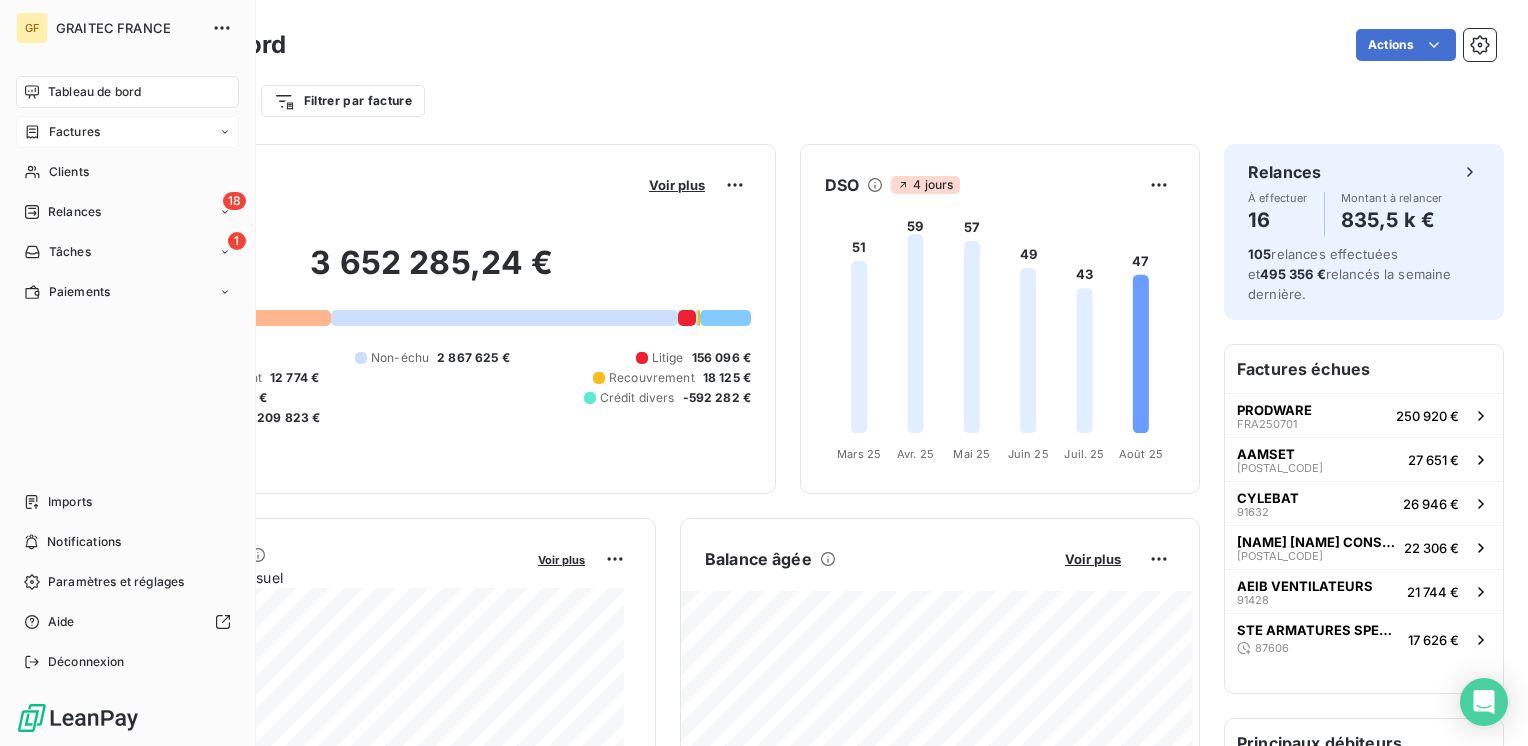click on "Factures" at bounding box center [74, 132] 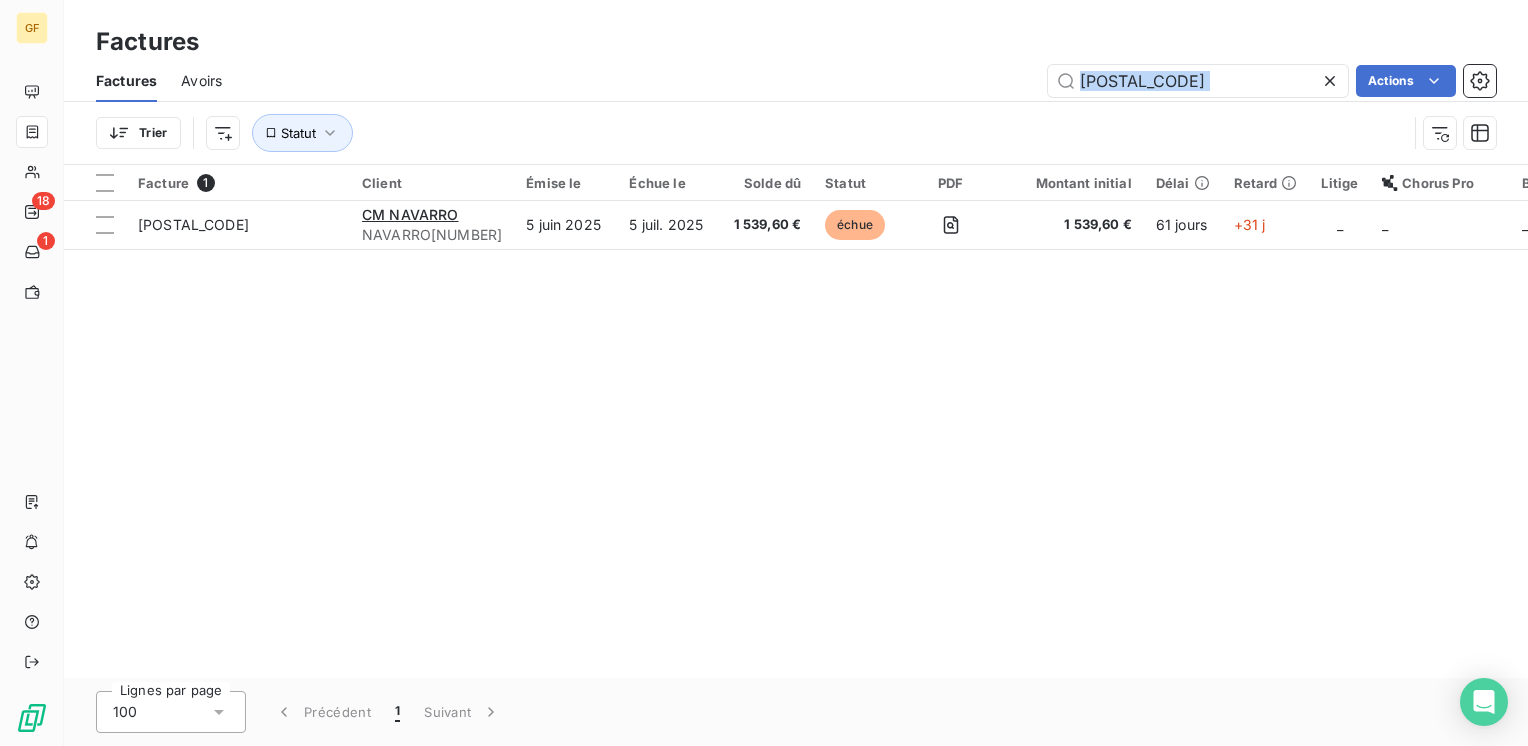drag, startPoint x: 1196, startPoint y: 98, endPoint x: 1021, endPoint y: 114, distance: 175.7299 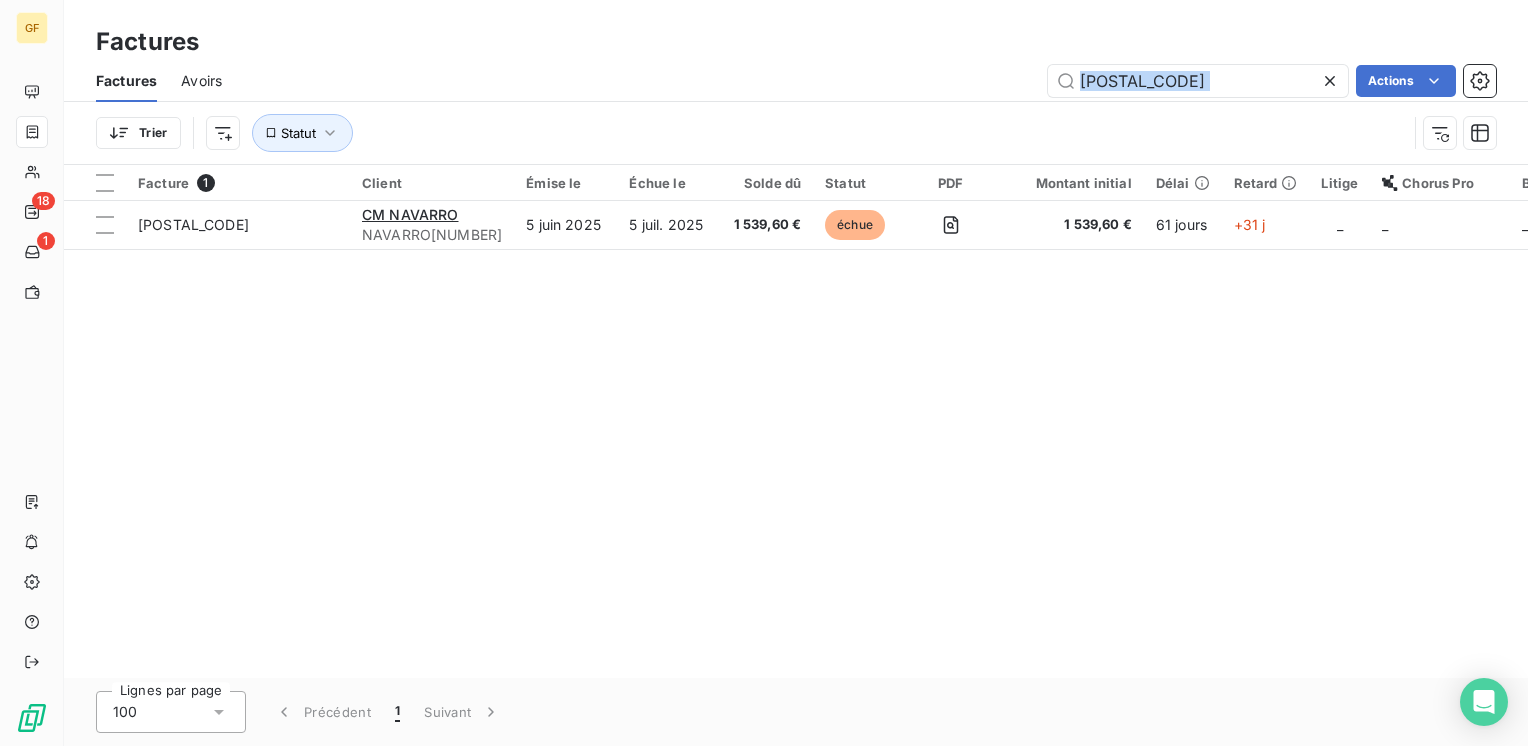 copy on "Actions Trier Statut" 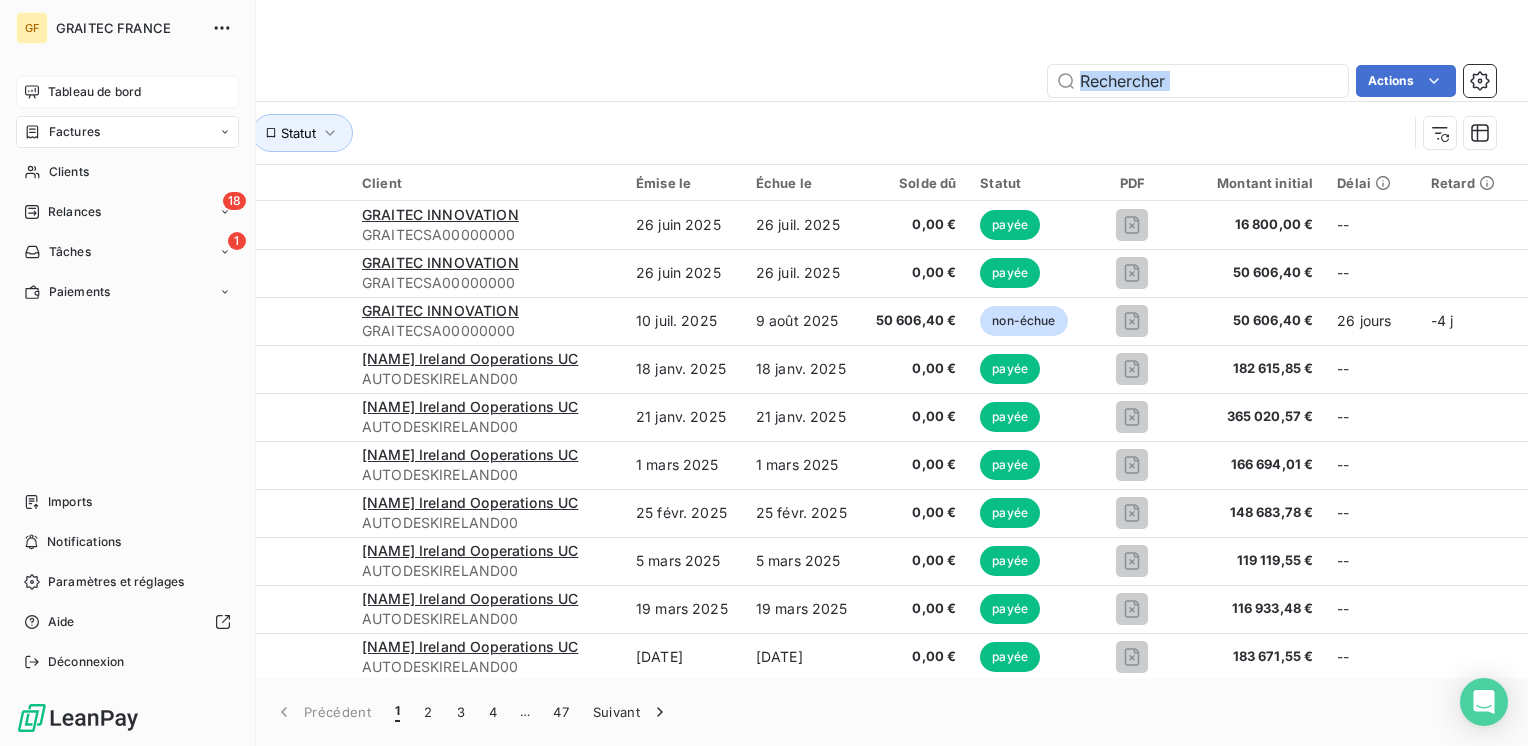 click on "Tableau de bord" at bounding box center [94, 92] 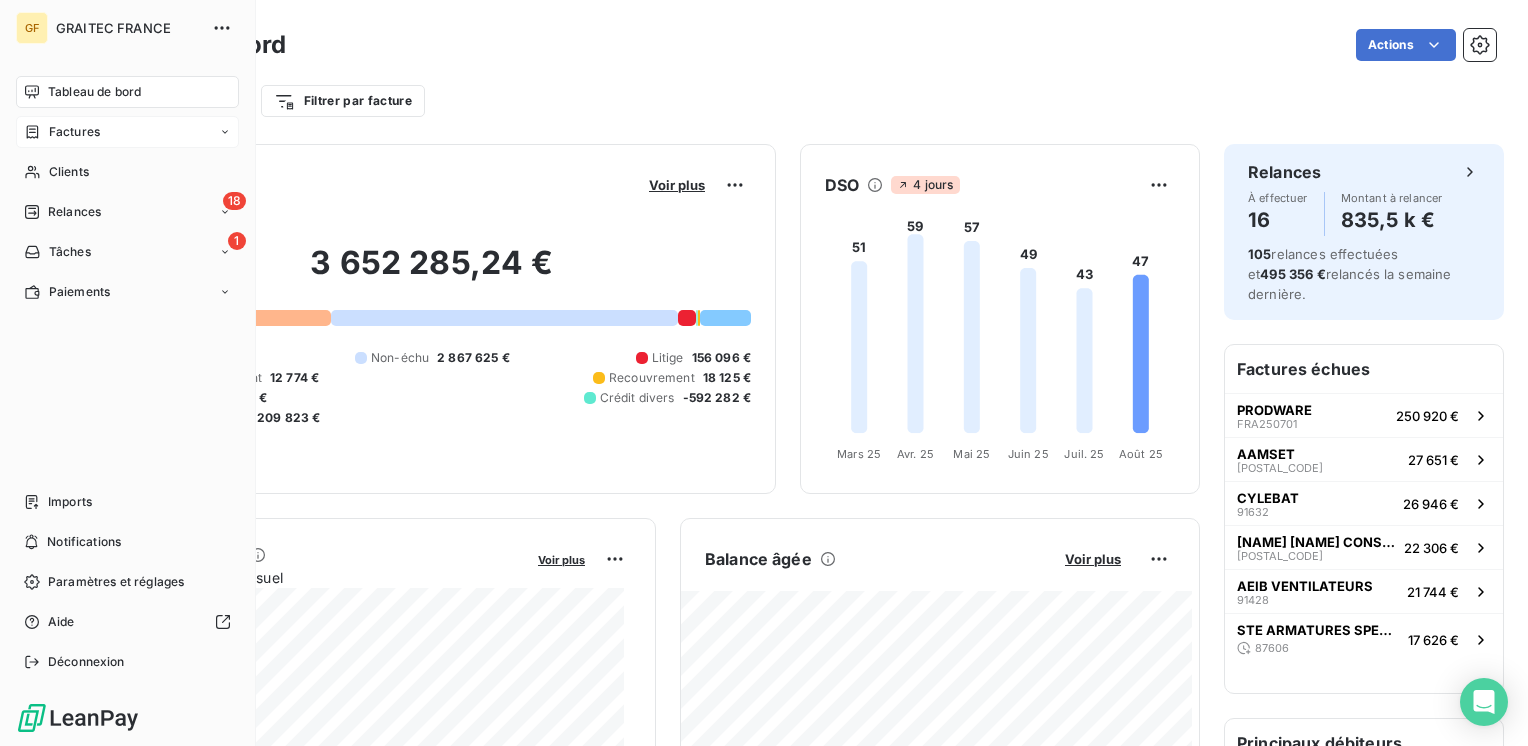 click on "Factures" at bounding box center [74, 132] 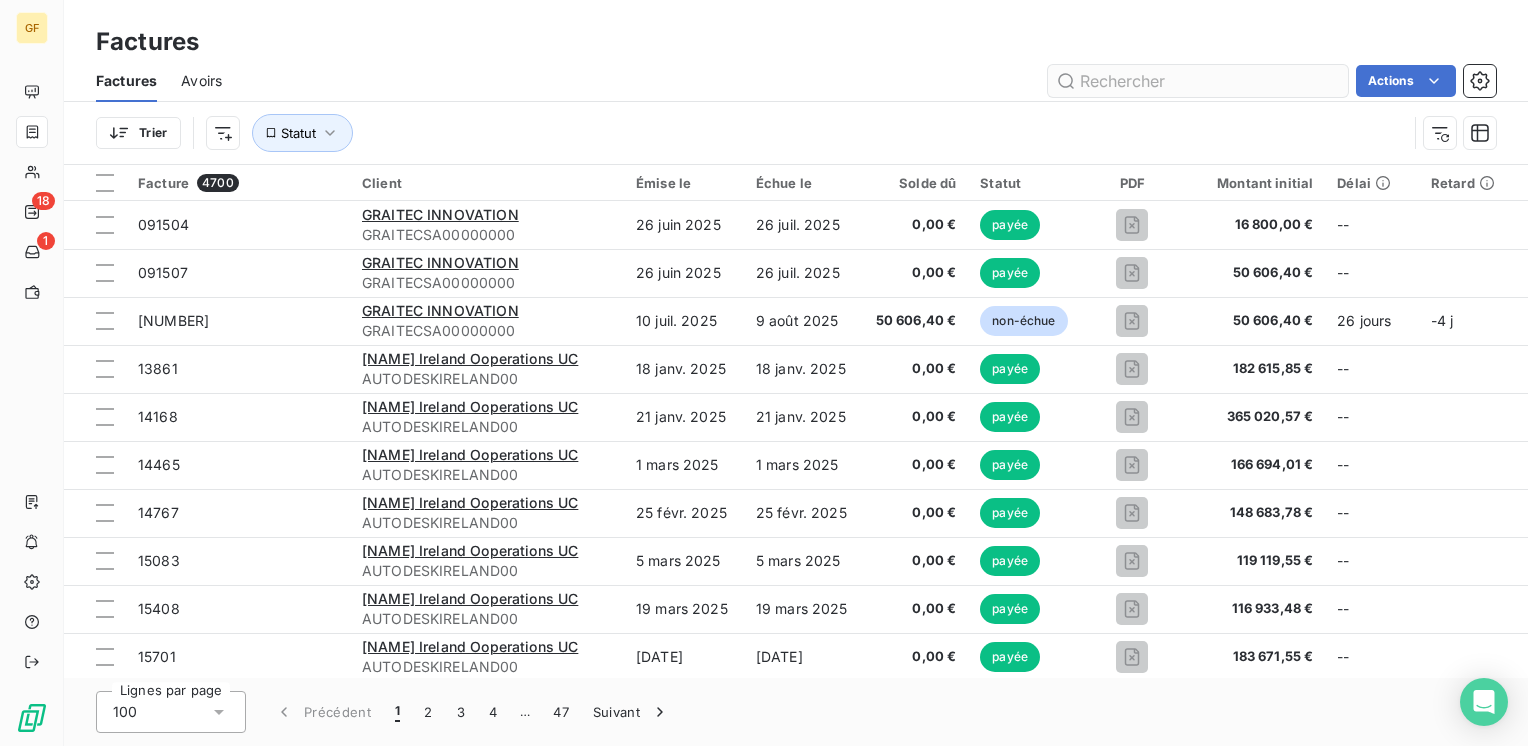 click at bounding box center (1198, 81) 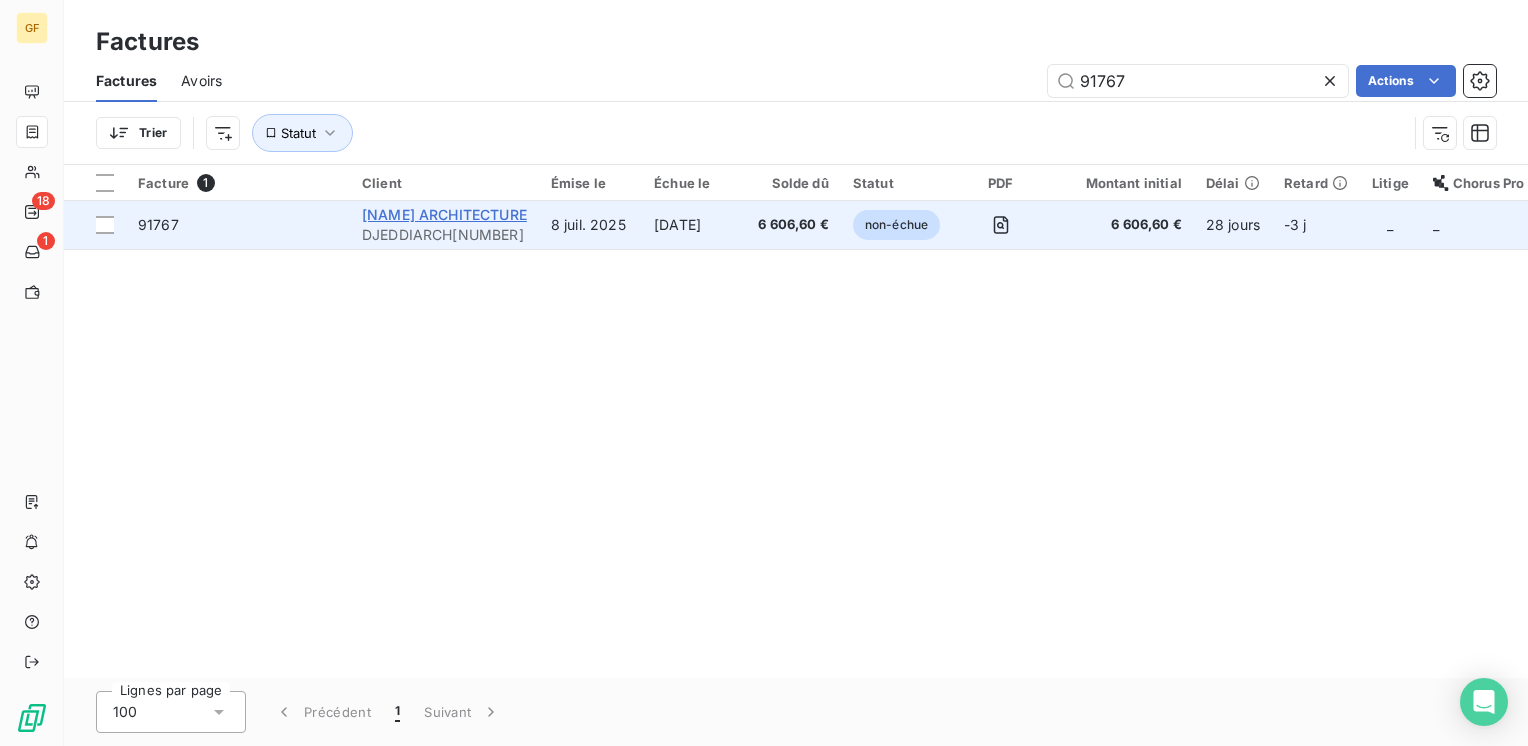 type on "91767" 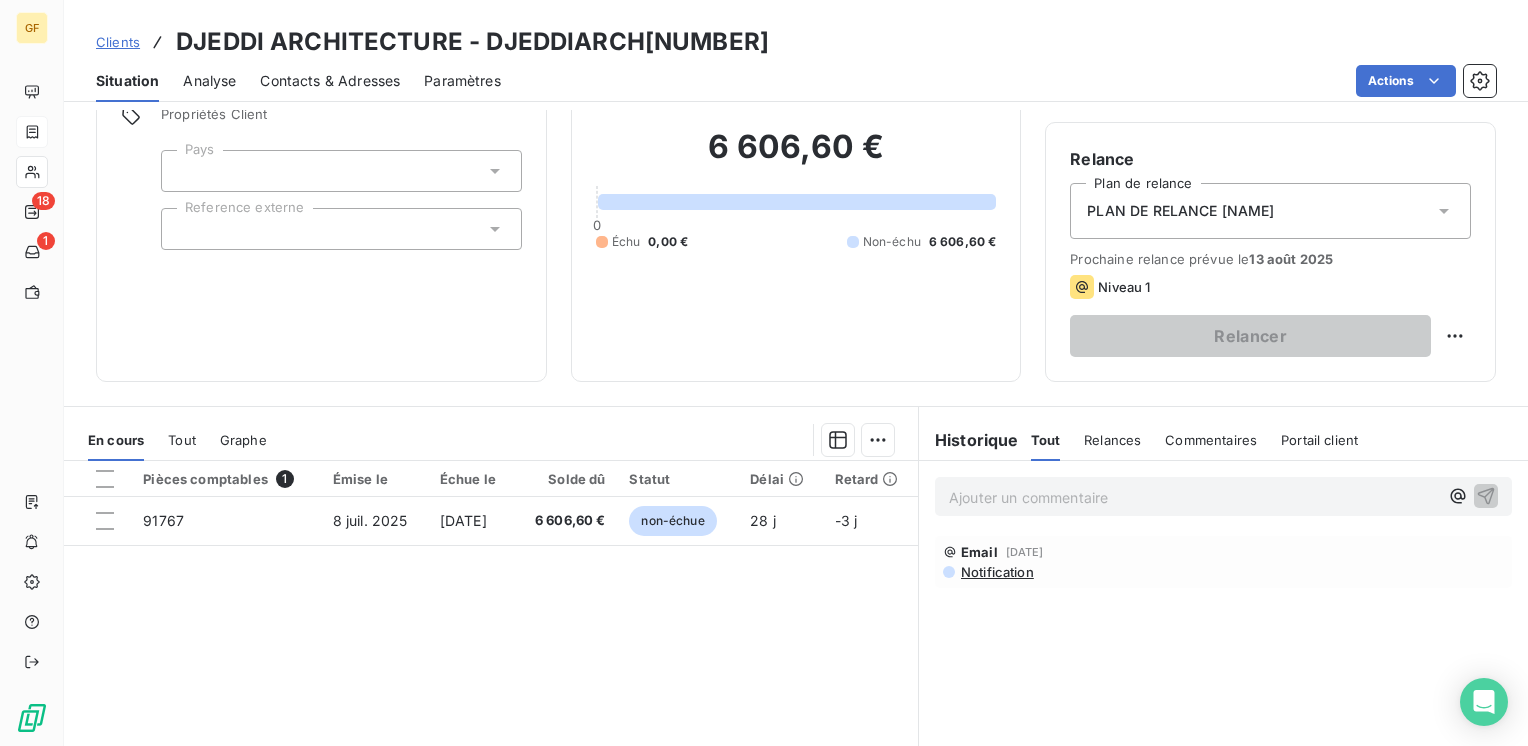 scroll, scrollTop: 200, scrollLeft: 0, axis: vertical 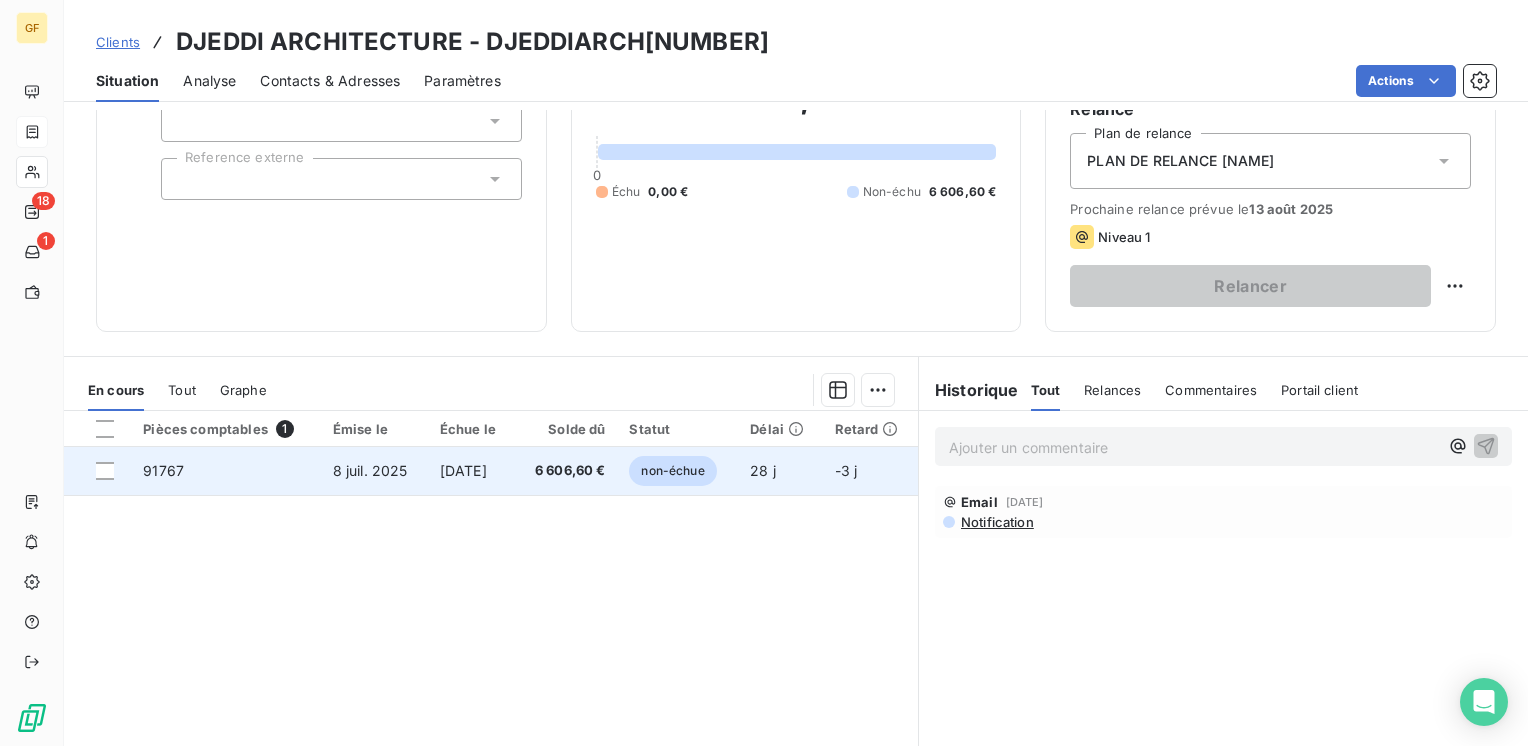 click on "[DATE]" at bounding box center [463, 470] 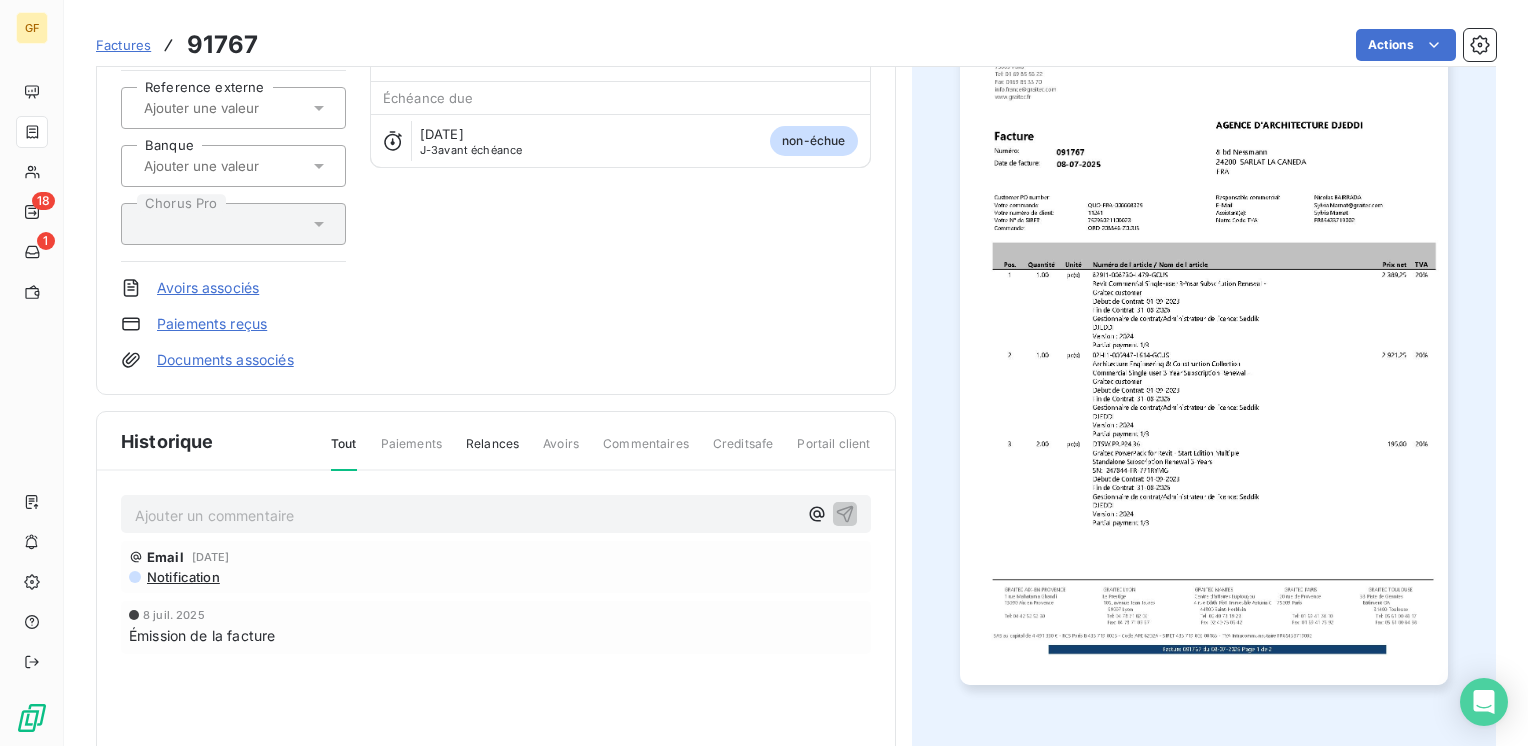 scroll, scrollTop: 200, scrollLeft: 0, axis: vertical 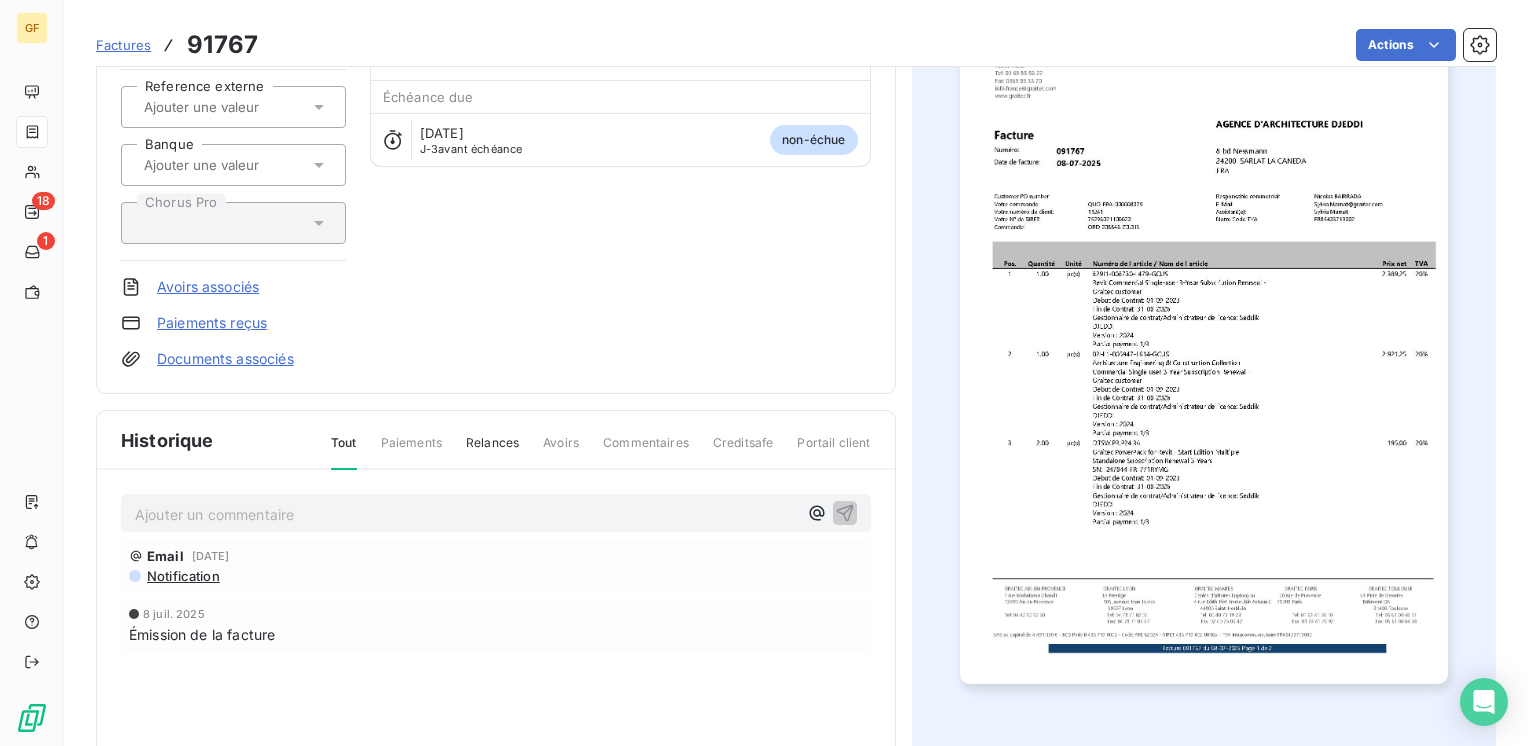 click at bounding box center (1204, 338) 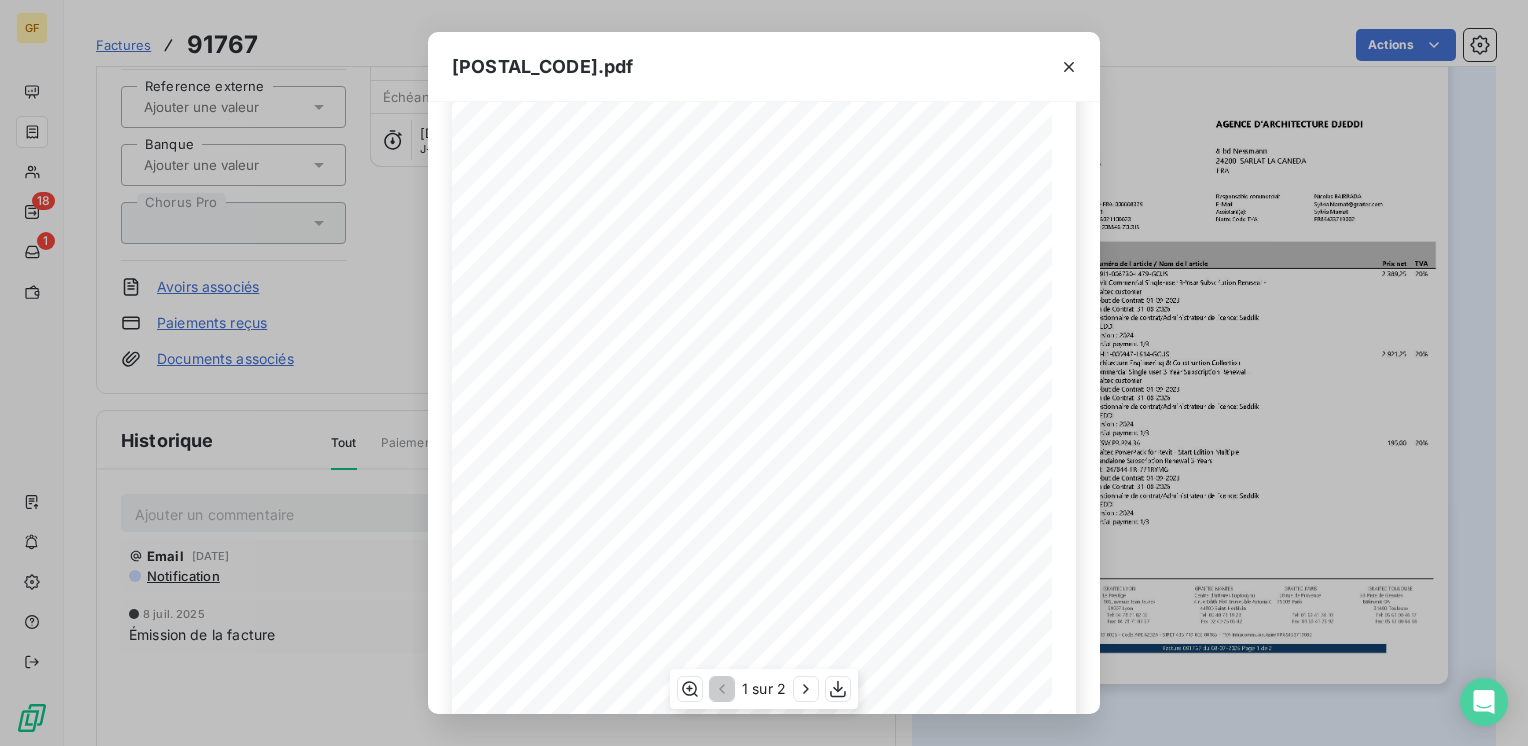 scroll, scrollTop: 283, scrollLeft: 0, axis: vertical 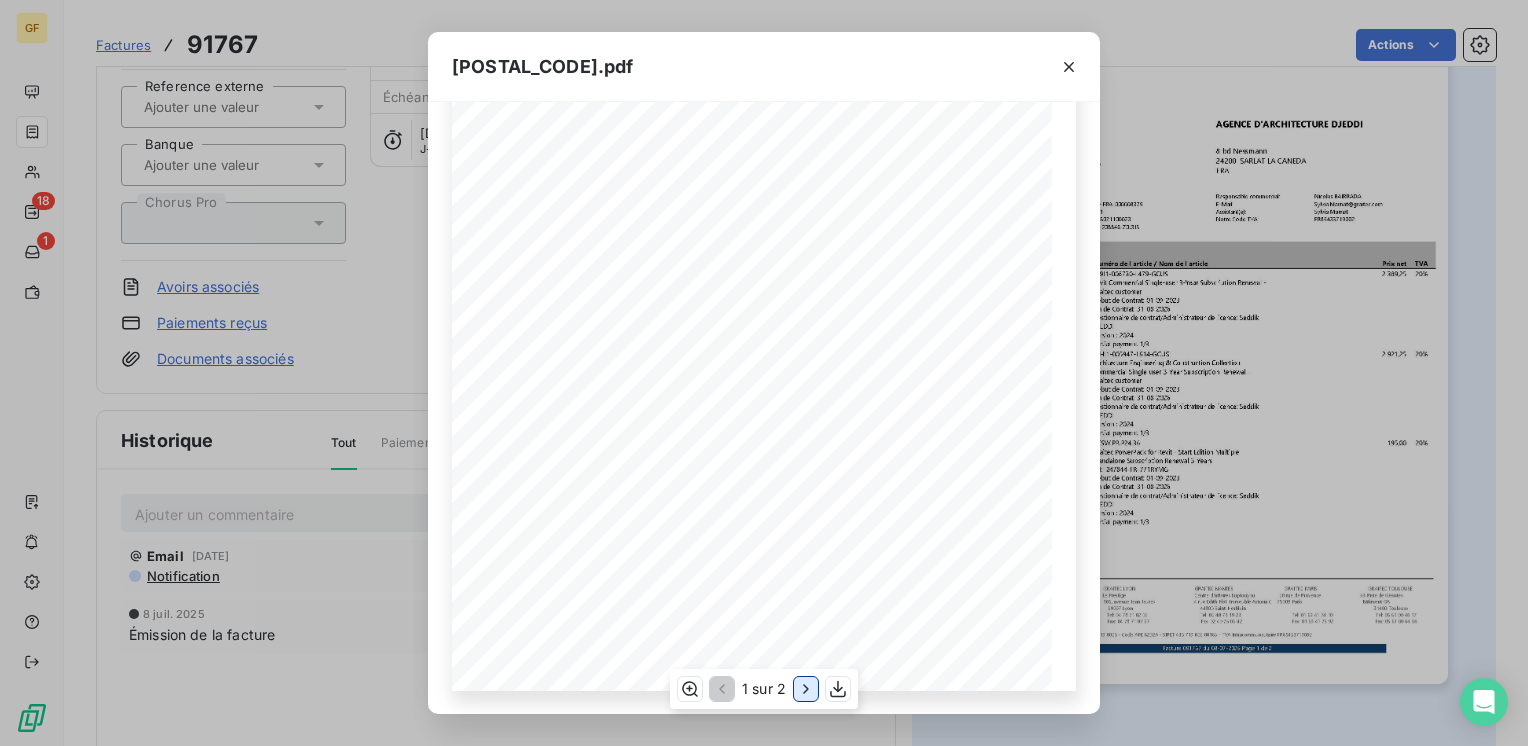 click 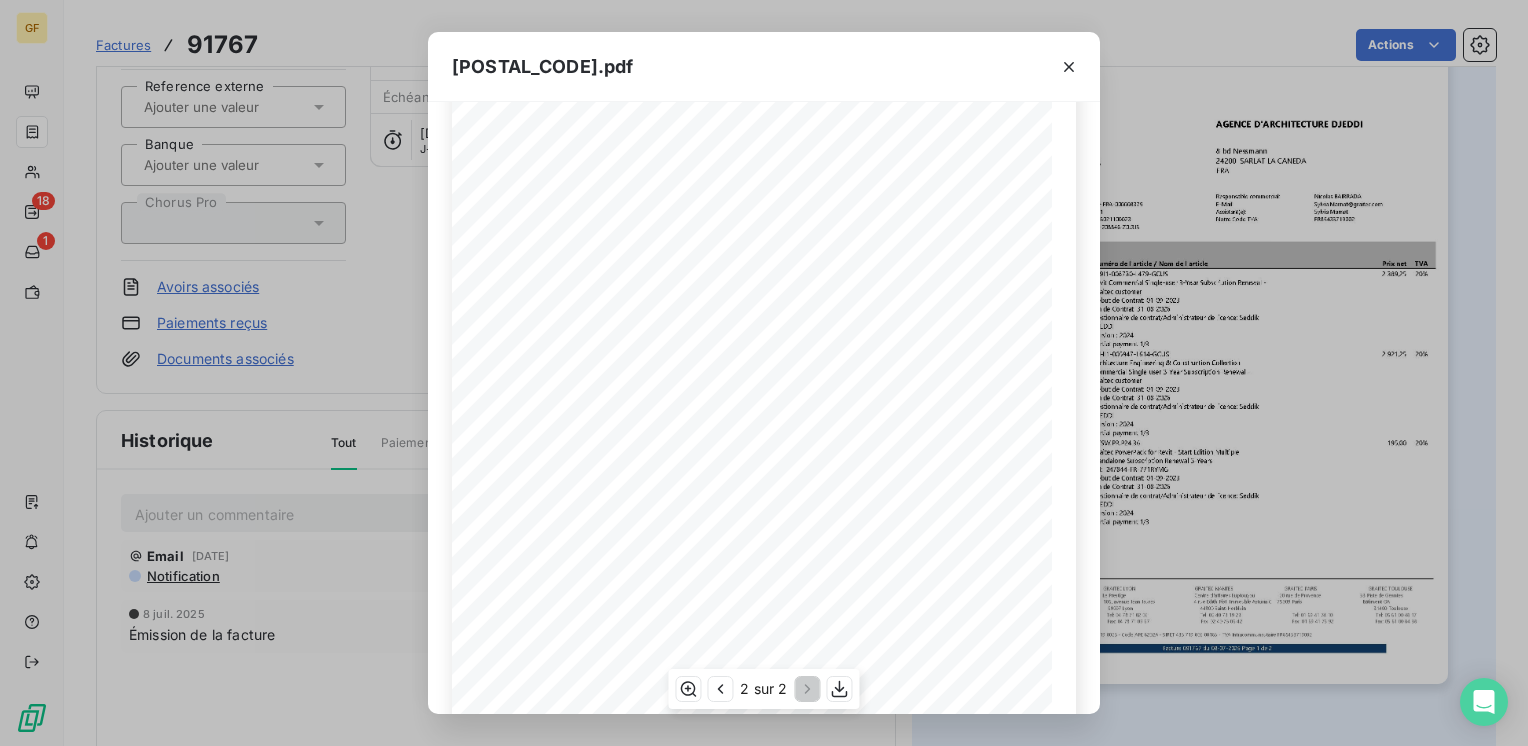 scroll, scrollTop: 83, scrollLeft: 0, axis: vertical 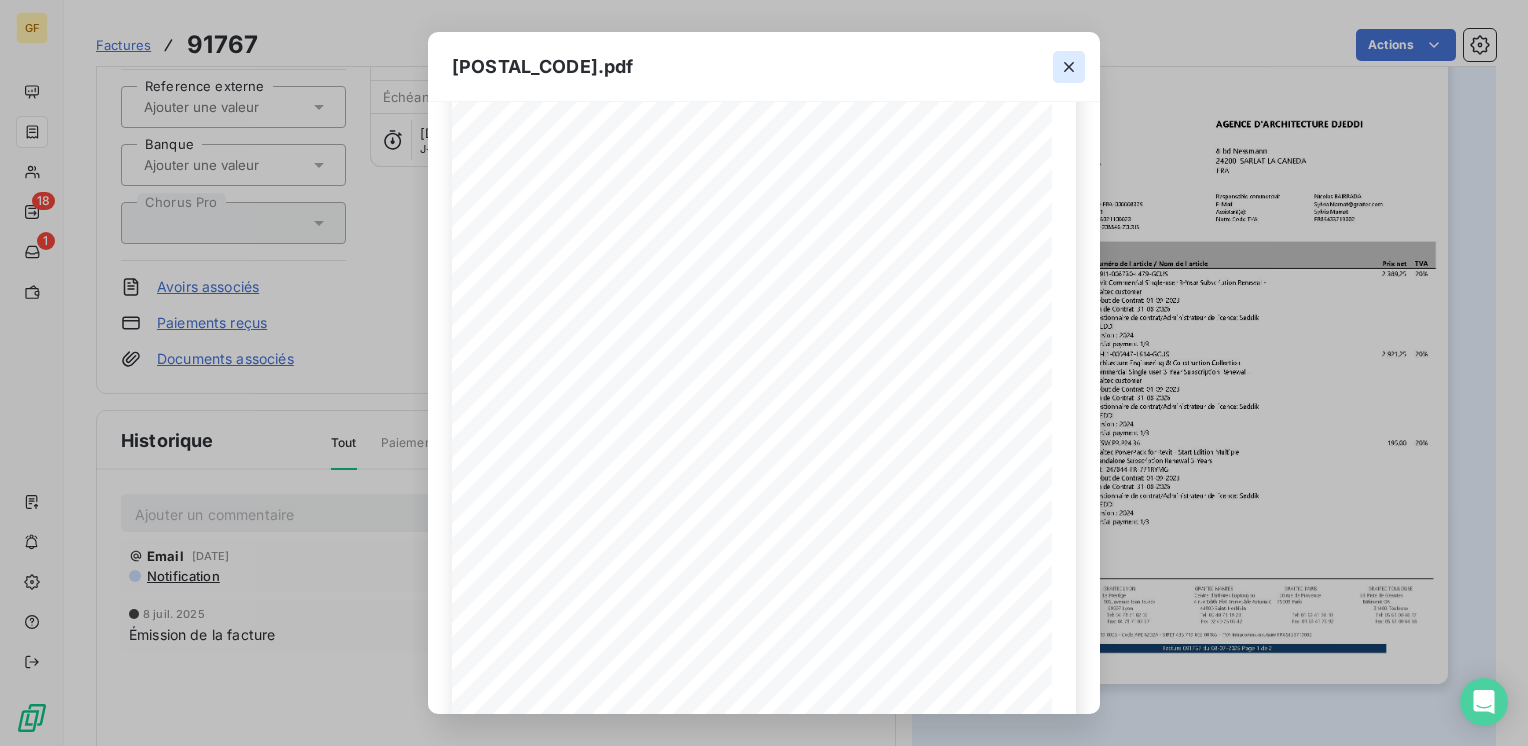click 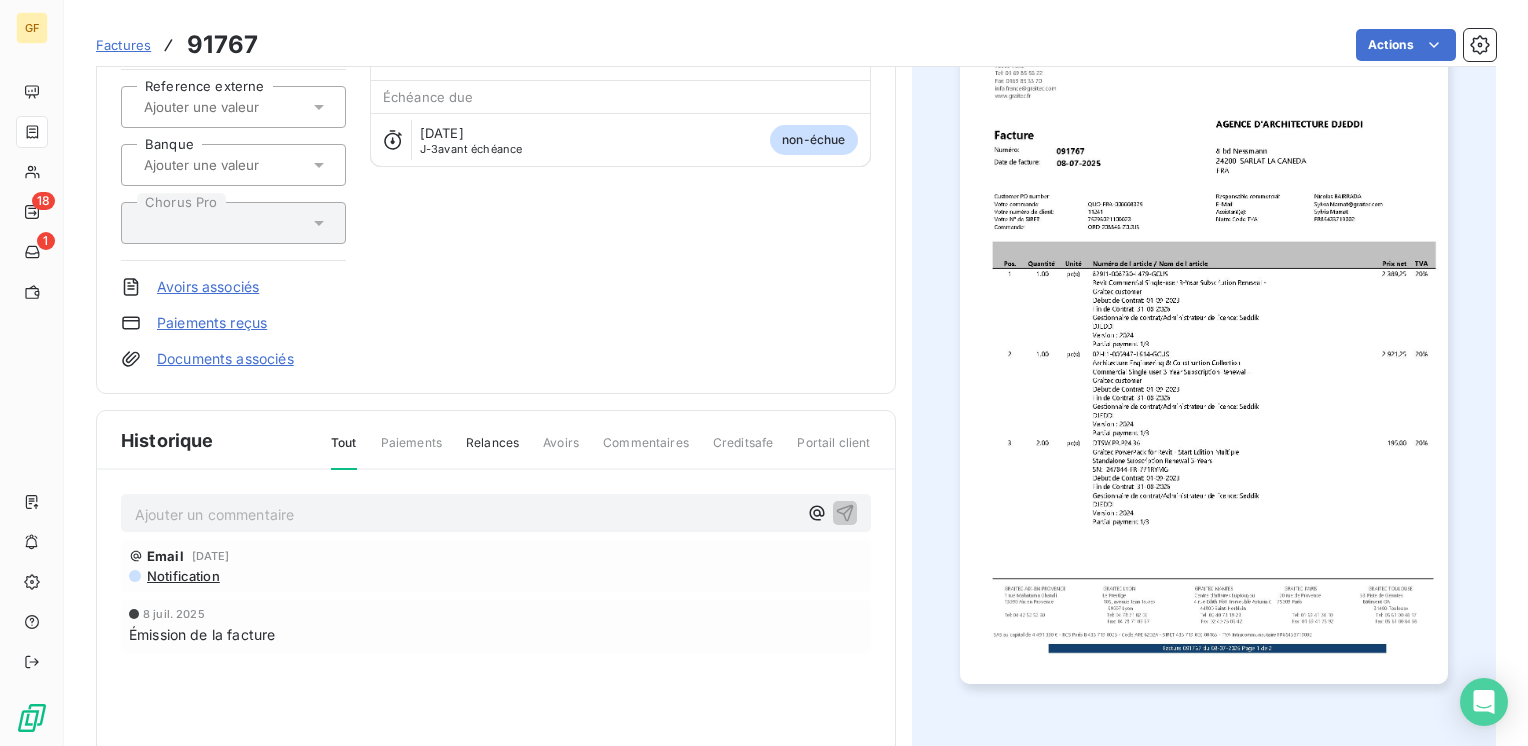 scroll, scrollTop: 0, scrollLeft: 0, axis: both 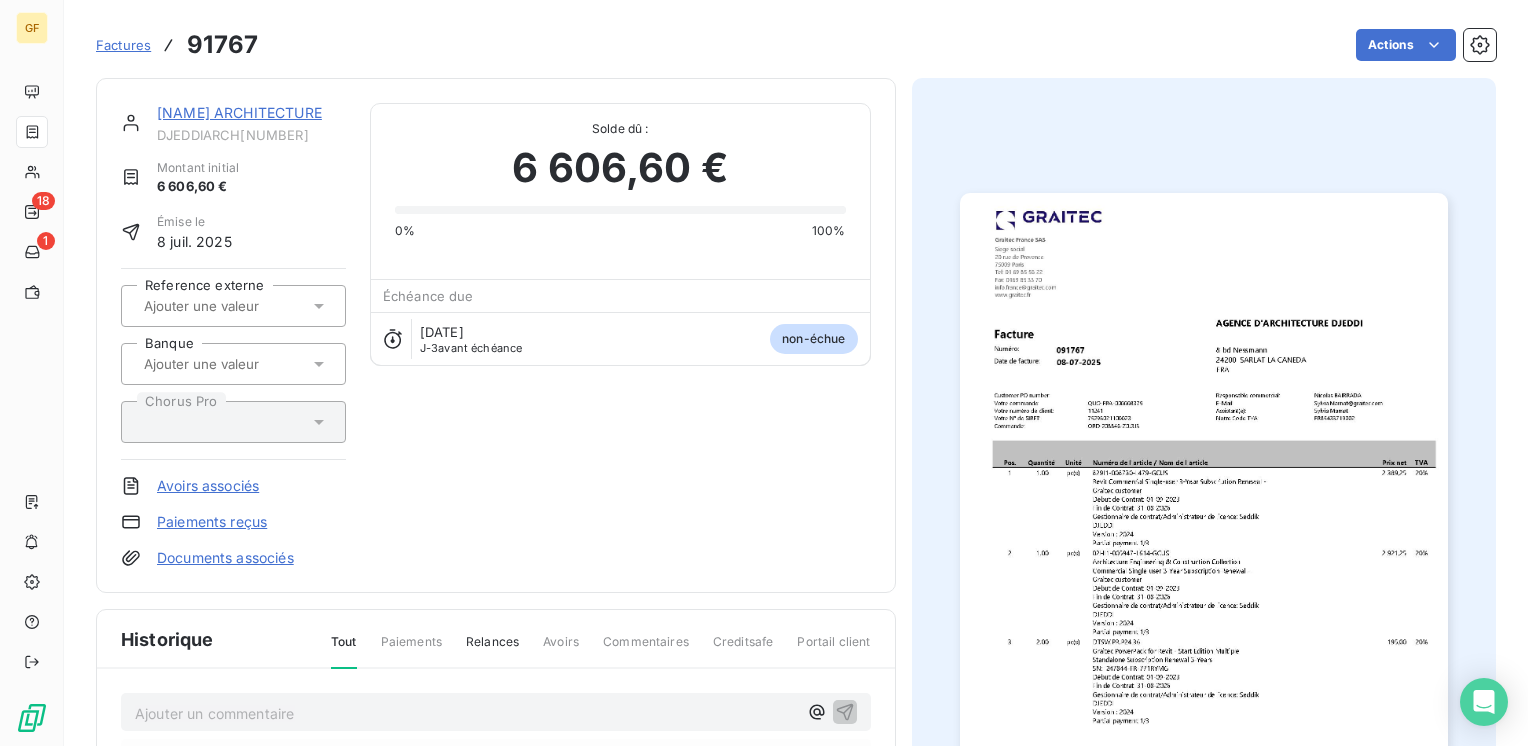 click on "[NAME] ARCHITECTURE" at bounding box center (239, 112) 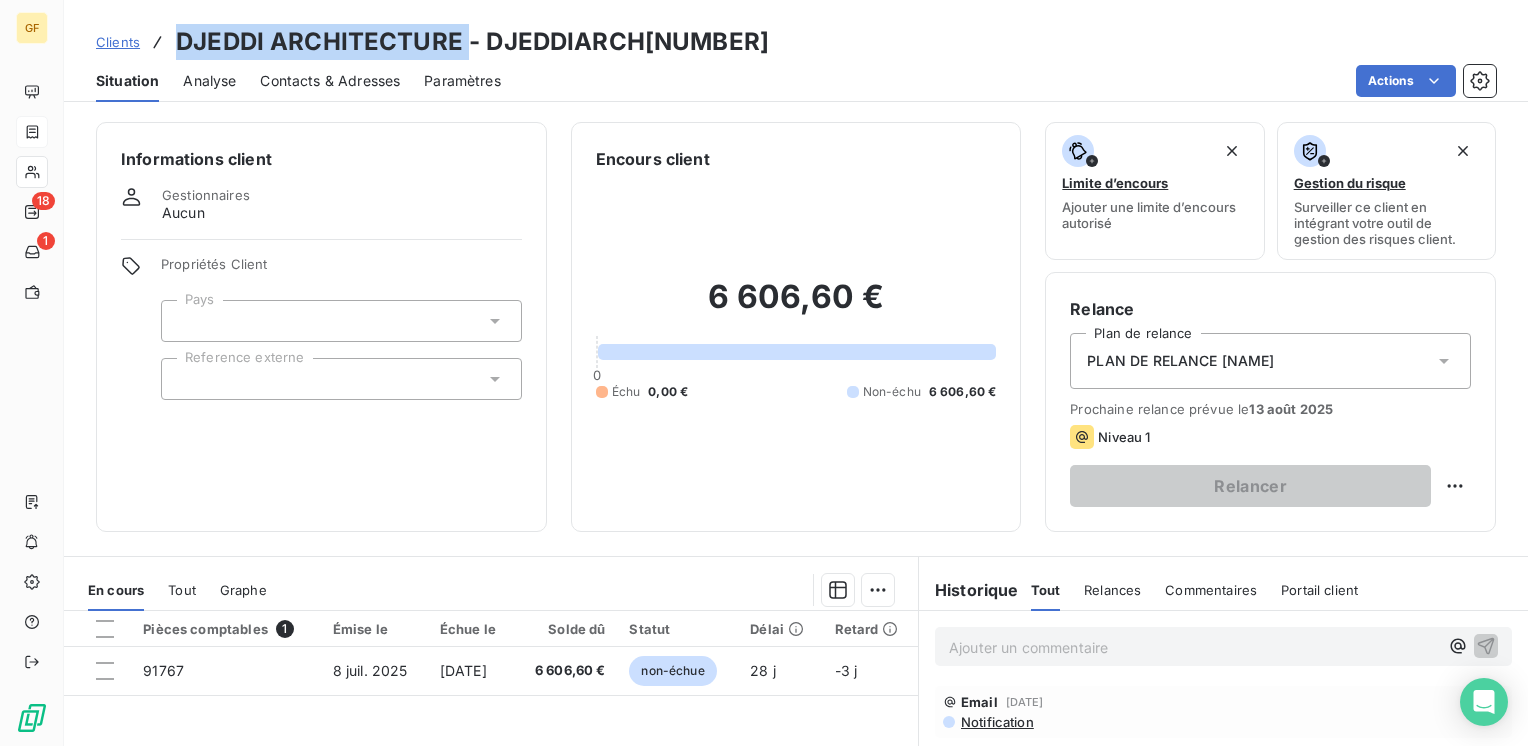 drag, startPoint x: 462, startPoint y: 38, endPoint x: 176, endPoint y: 35, distance: 286.01575 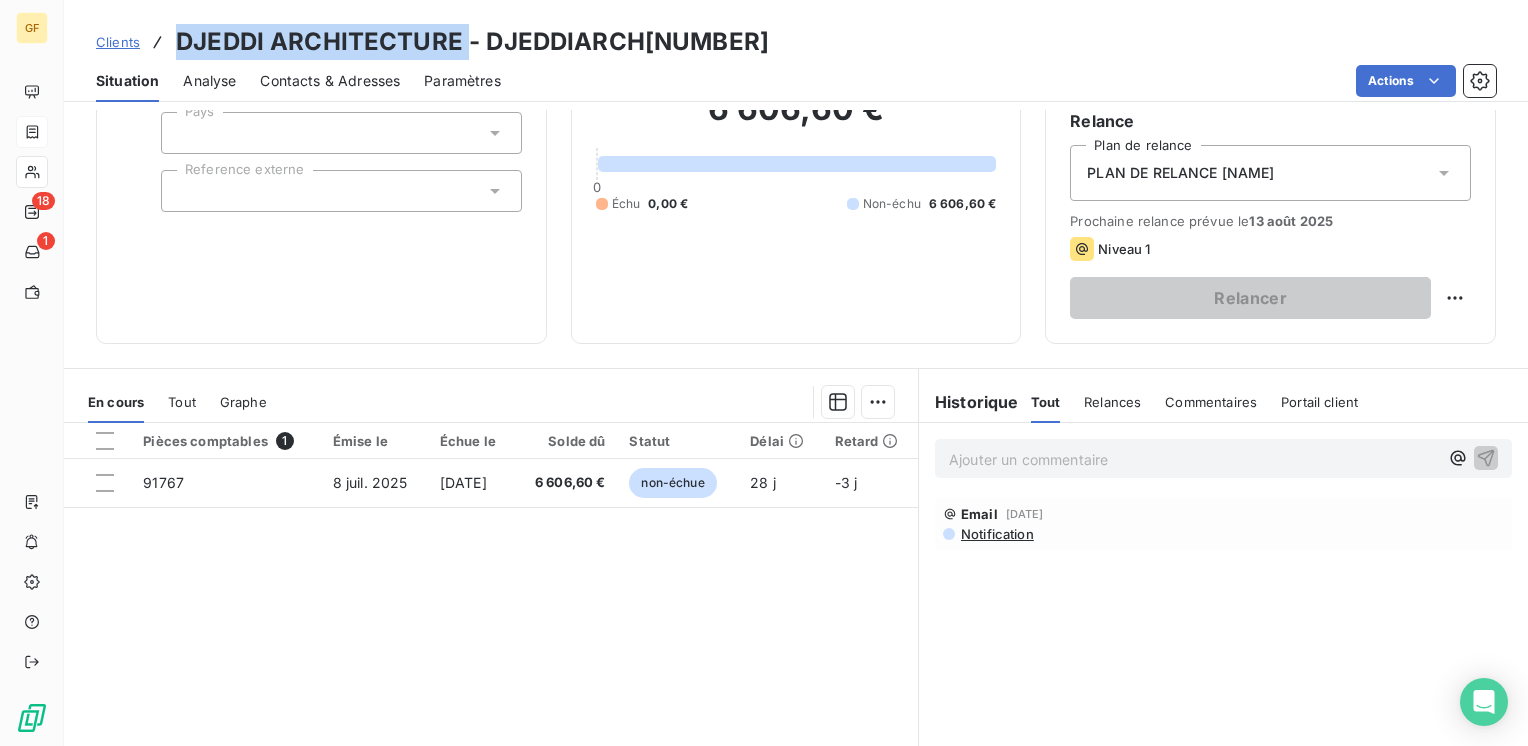scroll, scrollTop: 200, scrollLeft: 0, axis: vertical 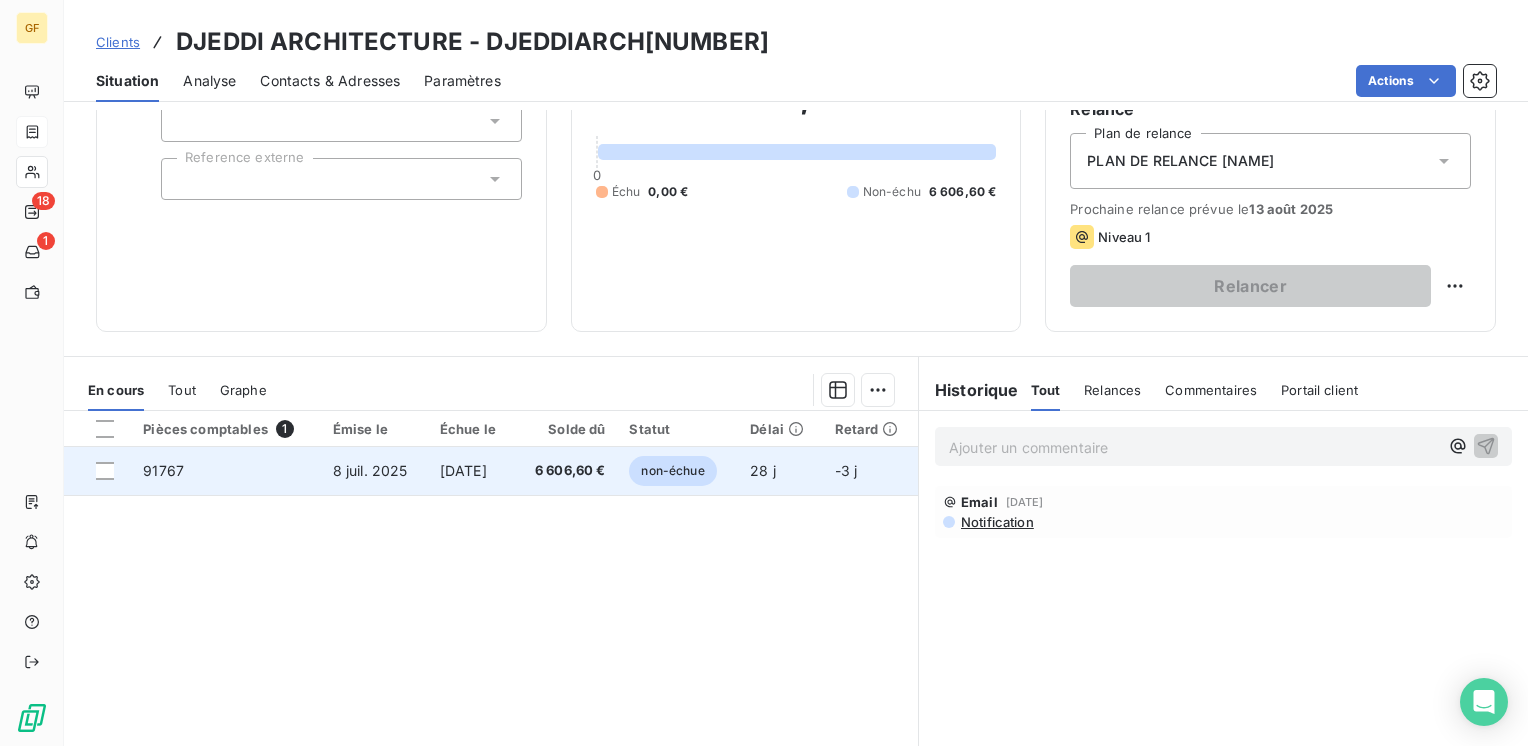 click on "6 606,60 €" at bounding box center [566, 471] 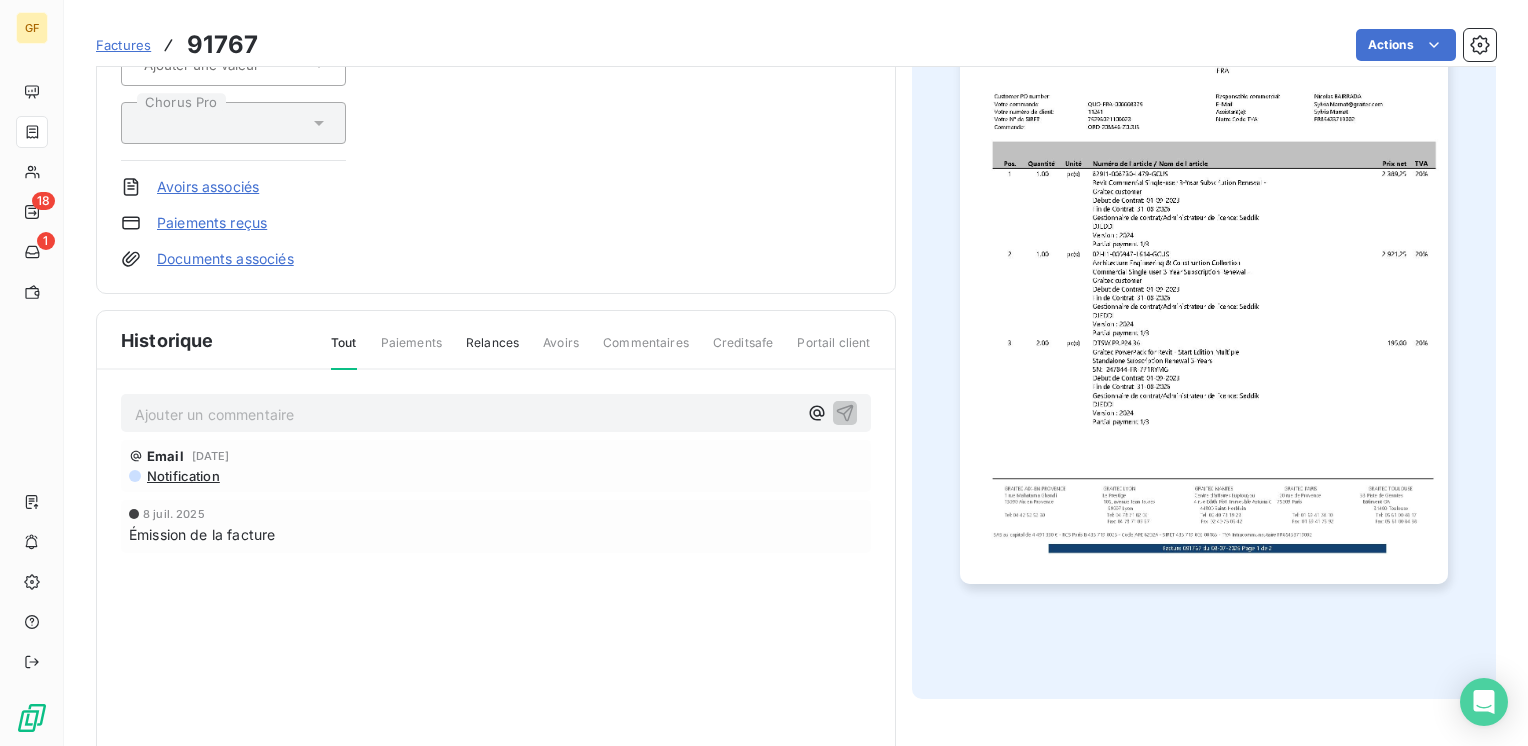 scroll, scrollTop: 0, scrollLeft: 0, axis: both 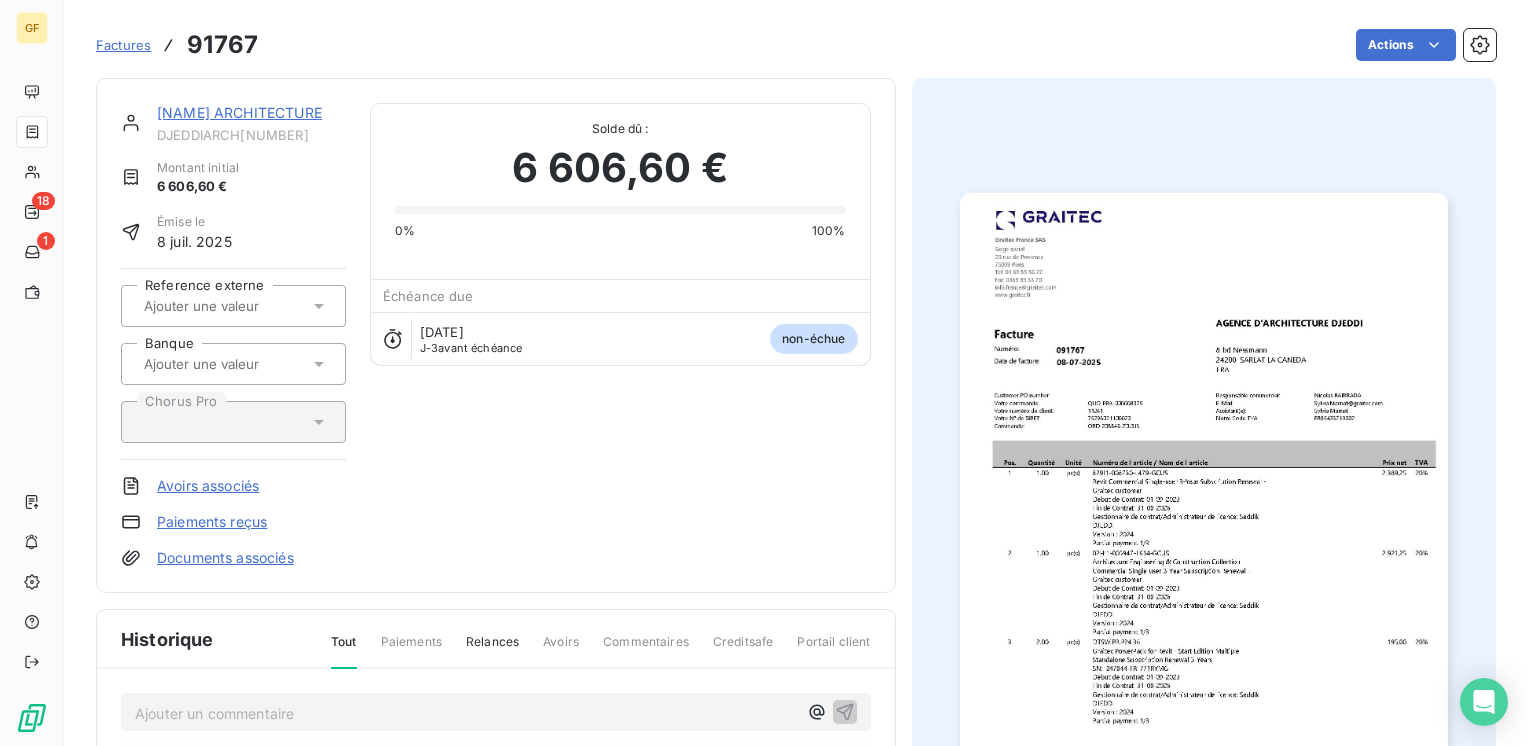click on "[NAME] ARCHITECTURE" at bounding box center (239, 112) 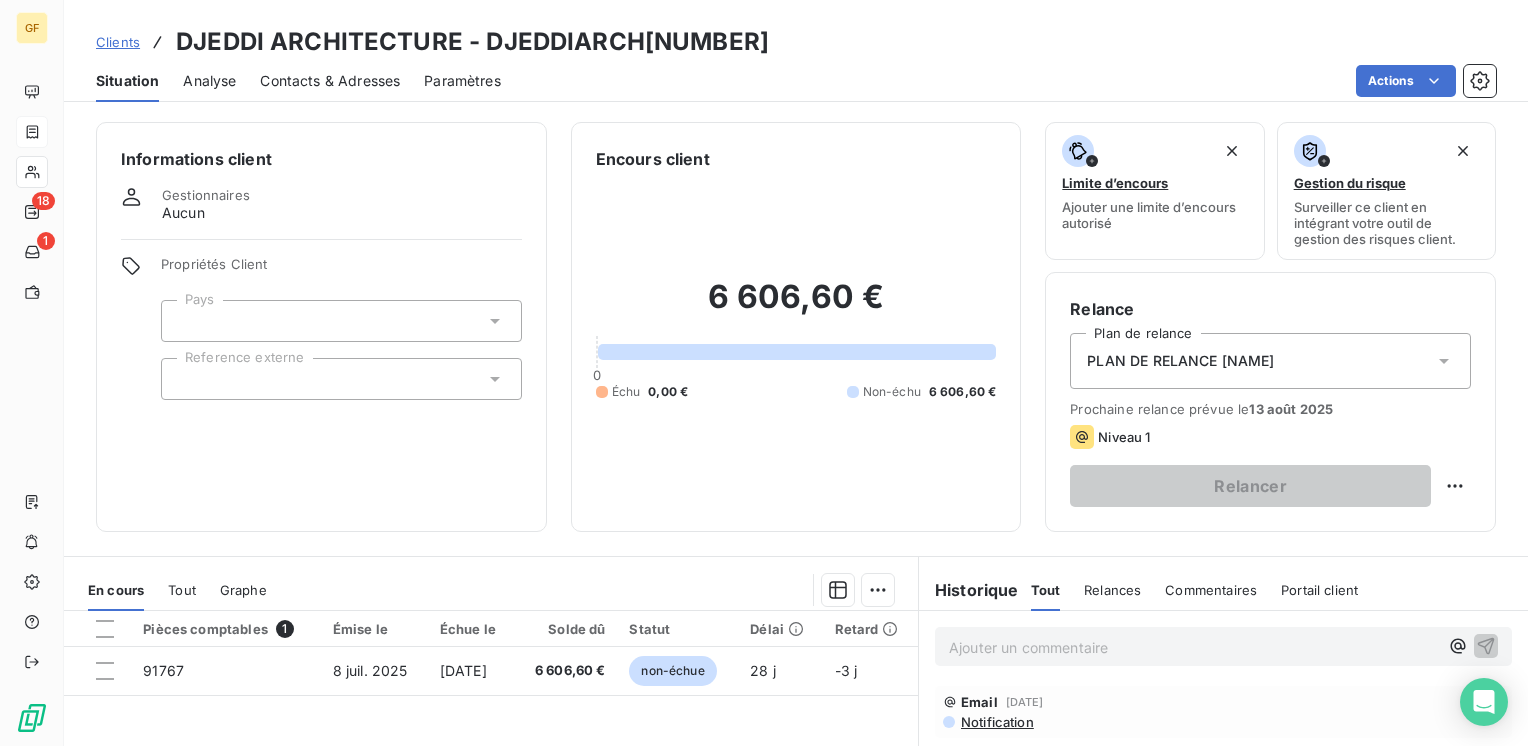 click on "Contacts & Adresses" at bounding box center [330, 81] 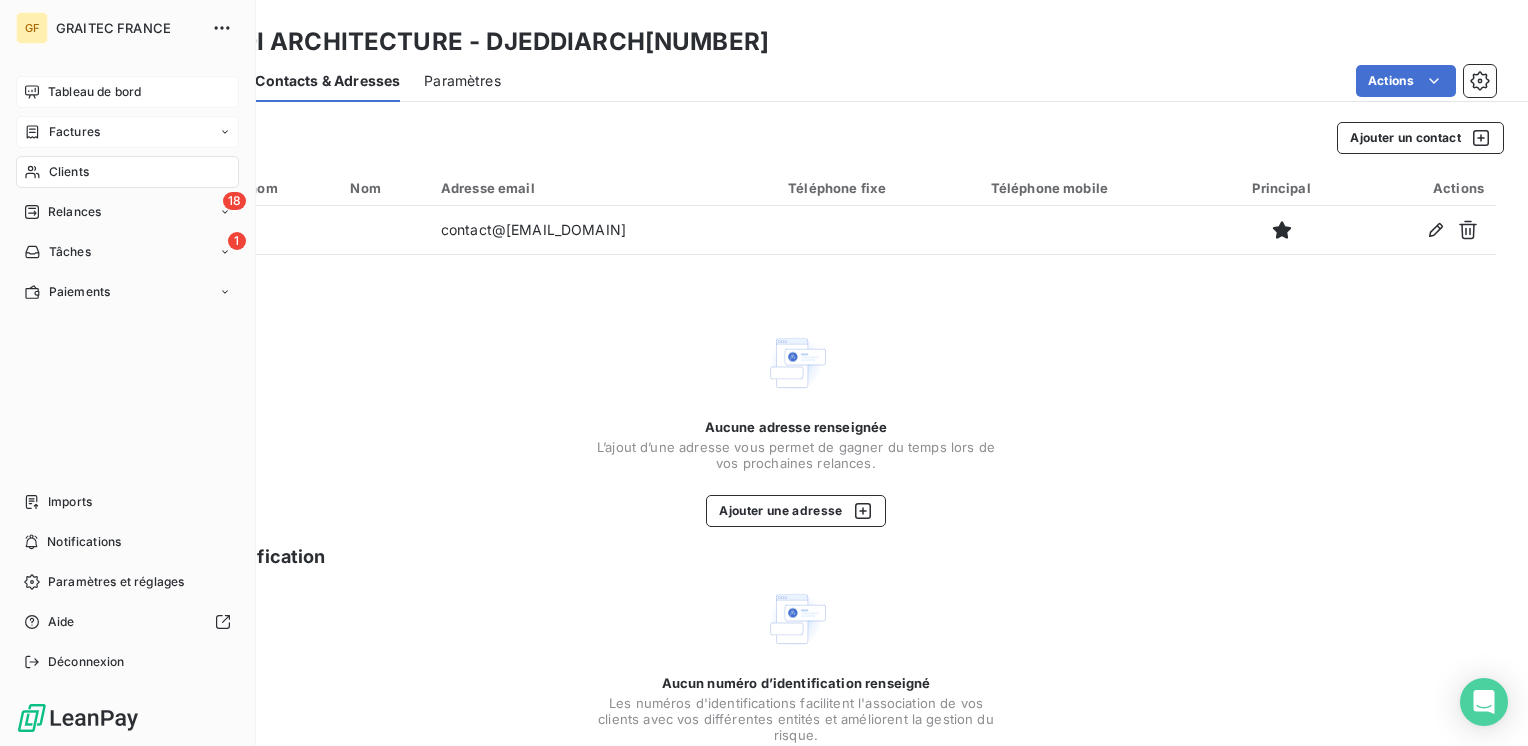 click on "Tableau de bord" at bounding box center [94, 92] 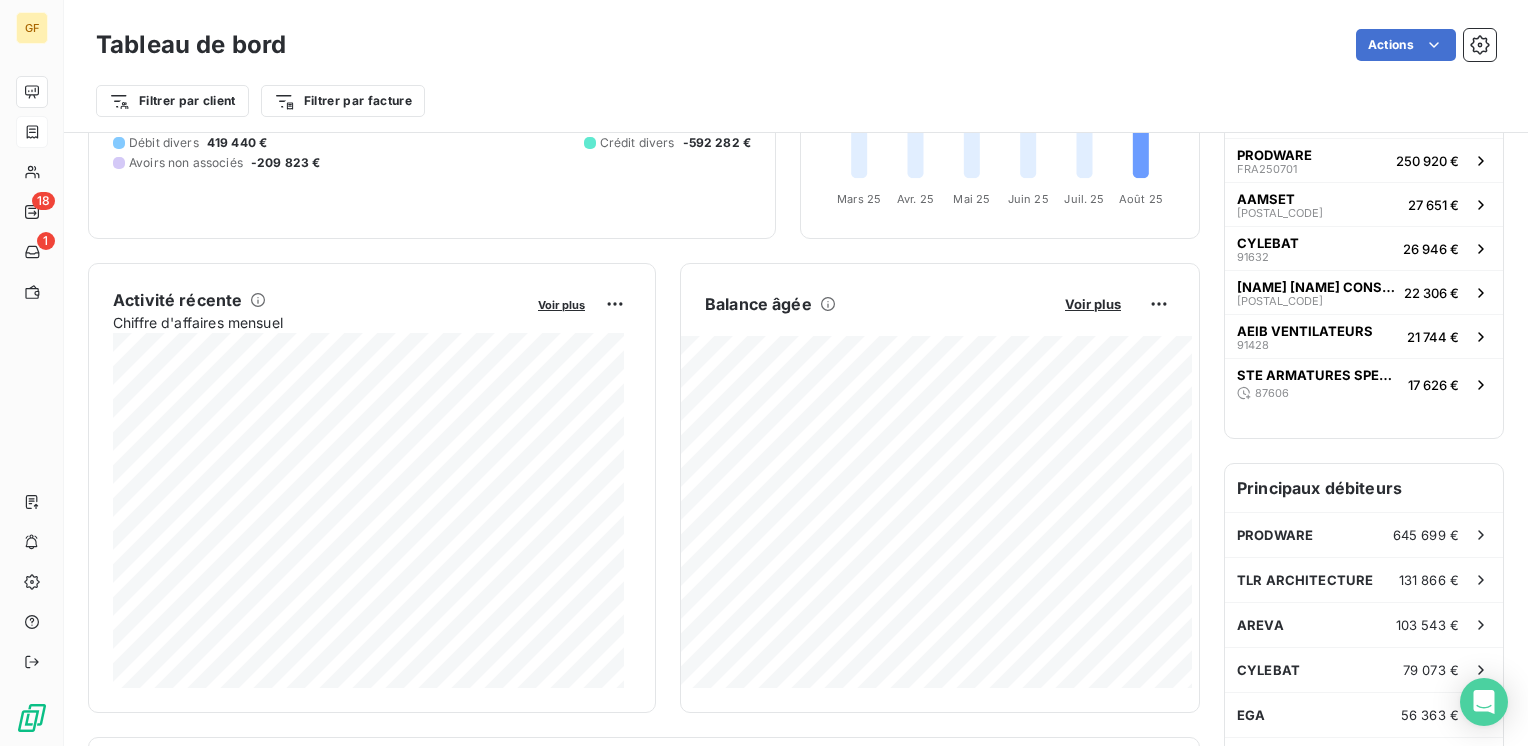 scroll, scrollTop: 300, scrollLeft: 0, axis: vertical 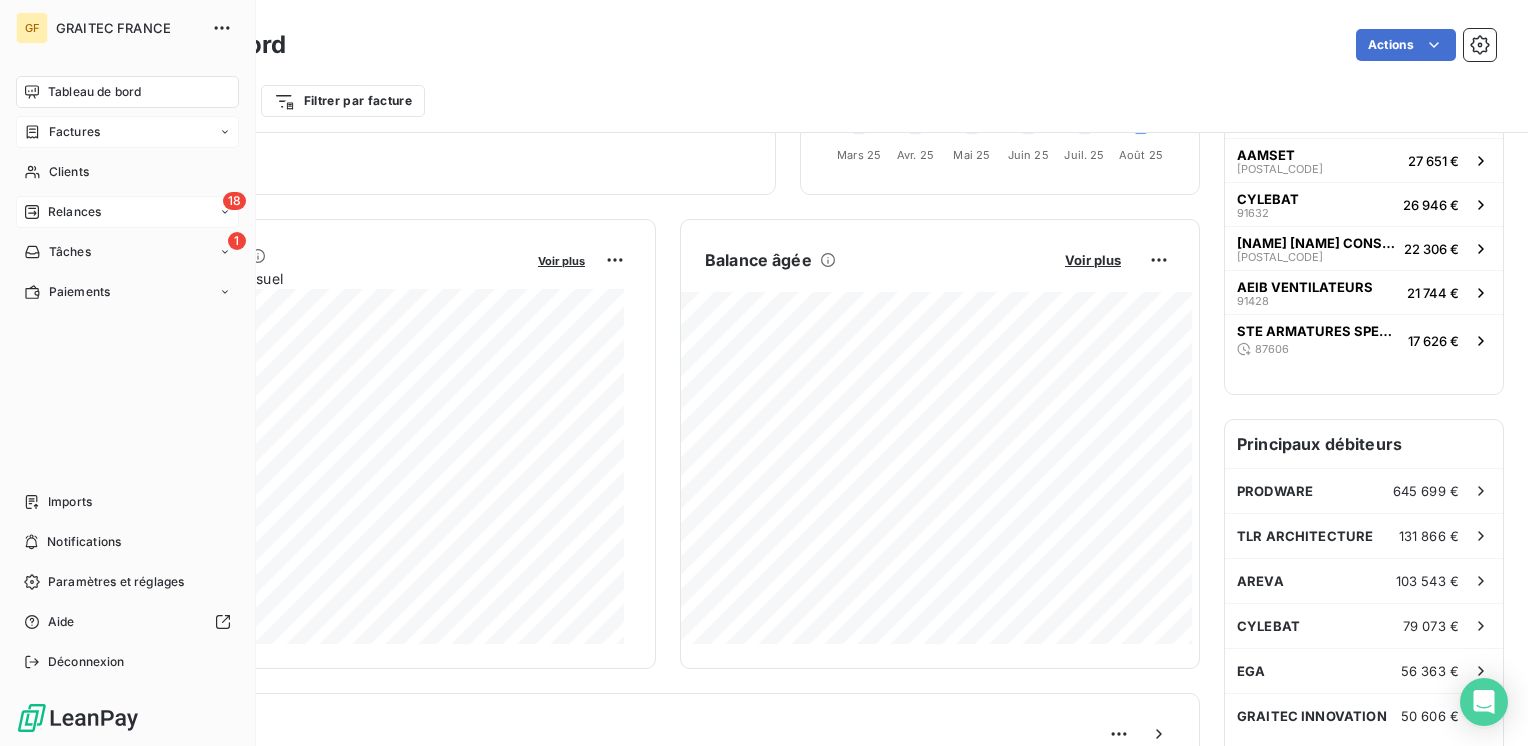 click on "Relances" at bounding box center (74, 212) 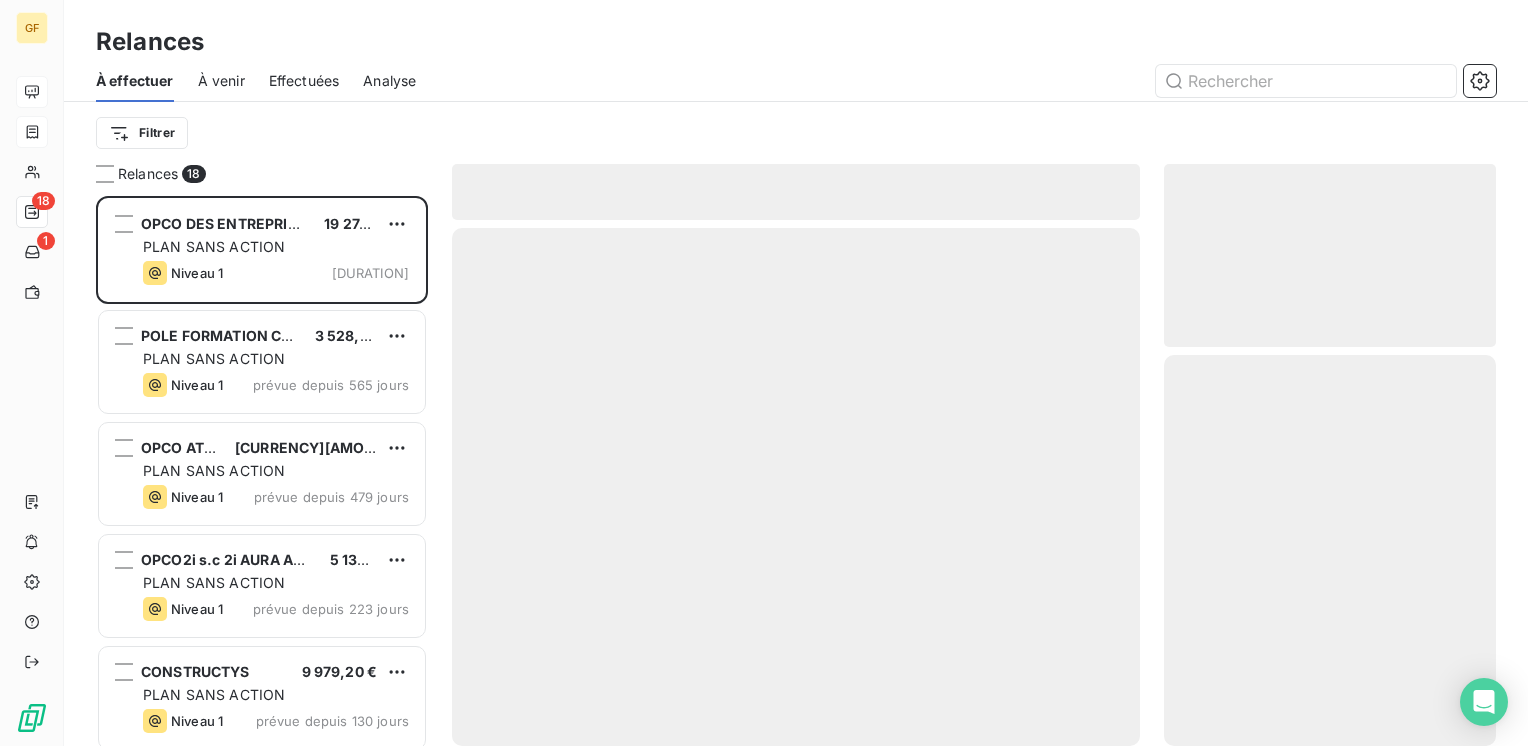 scroll, scrollTop: 16, scrollLeft: 16, axis: both 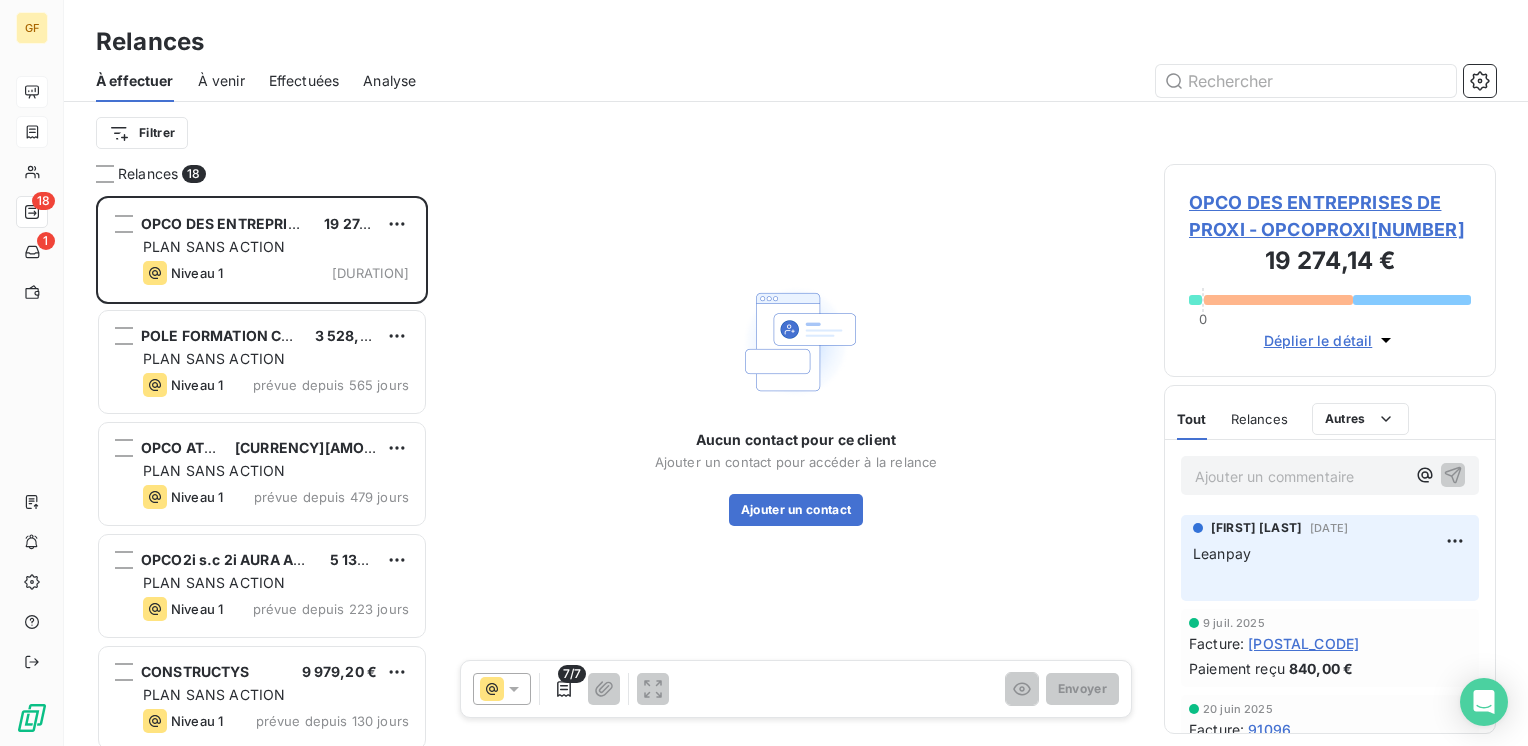 click on "À venir" at bounding box center [221, 81] 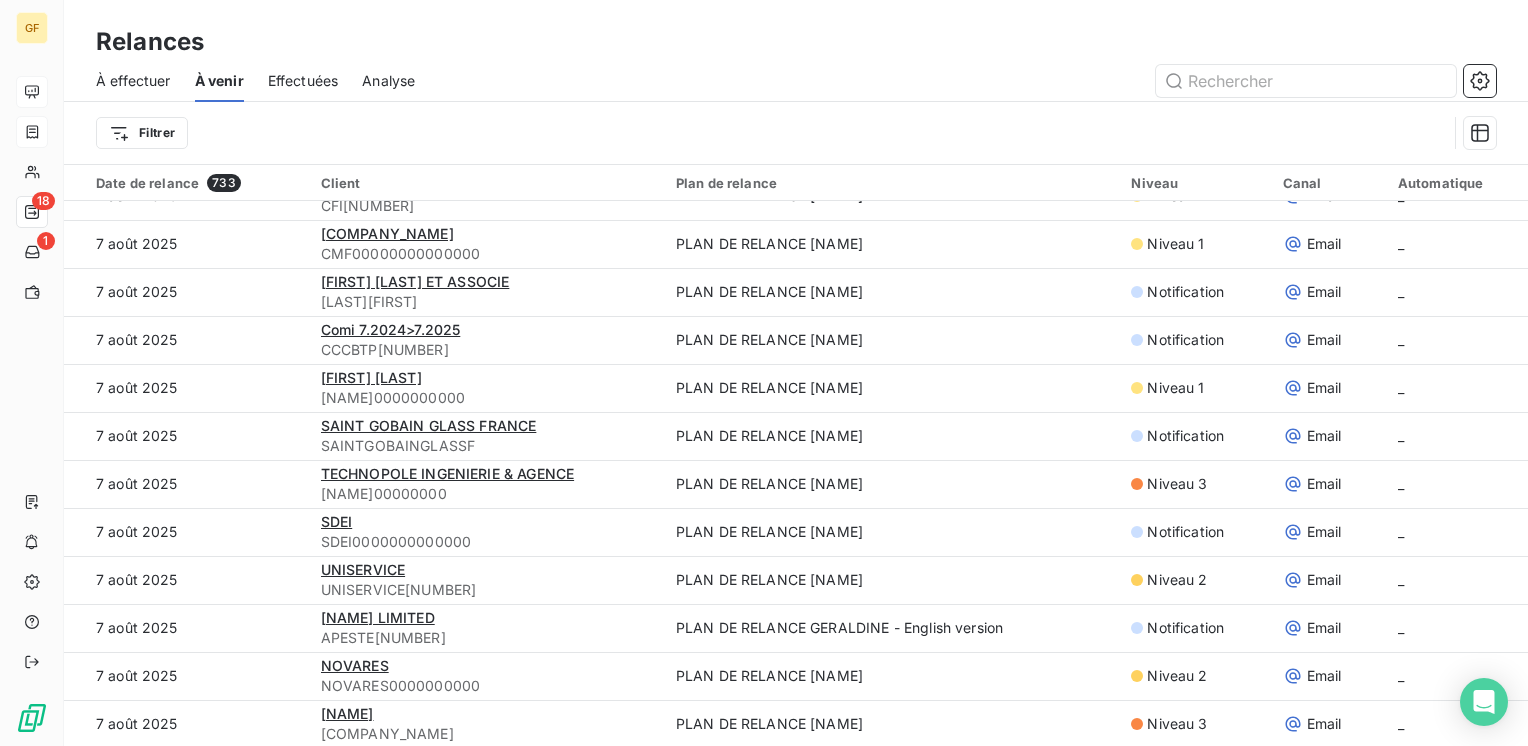scroll, scrollTop: 1200, scrollLeft: 0, axis: vertical 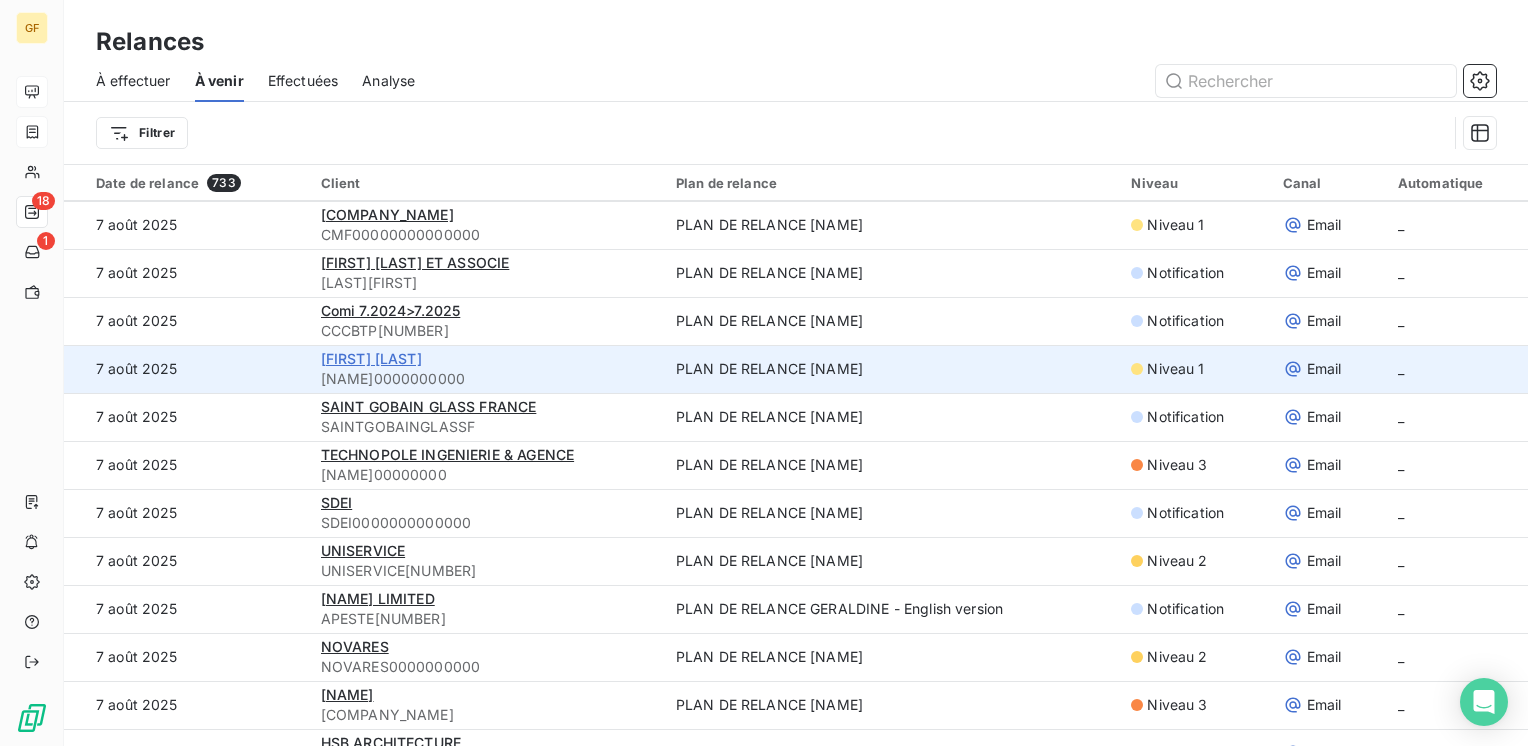 click on "[FIRST] [LAST]" at bounding box center (371, 358) 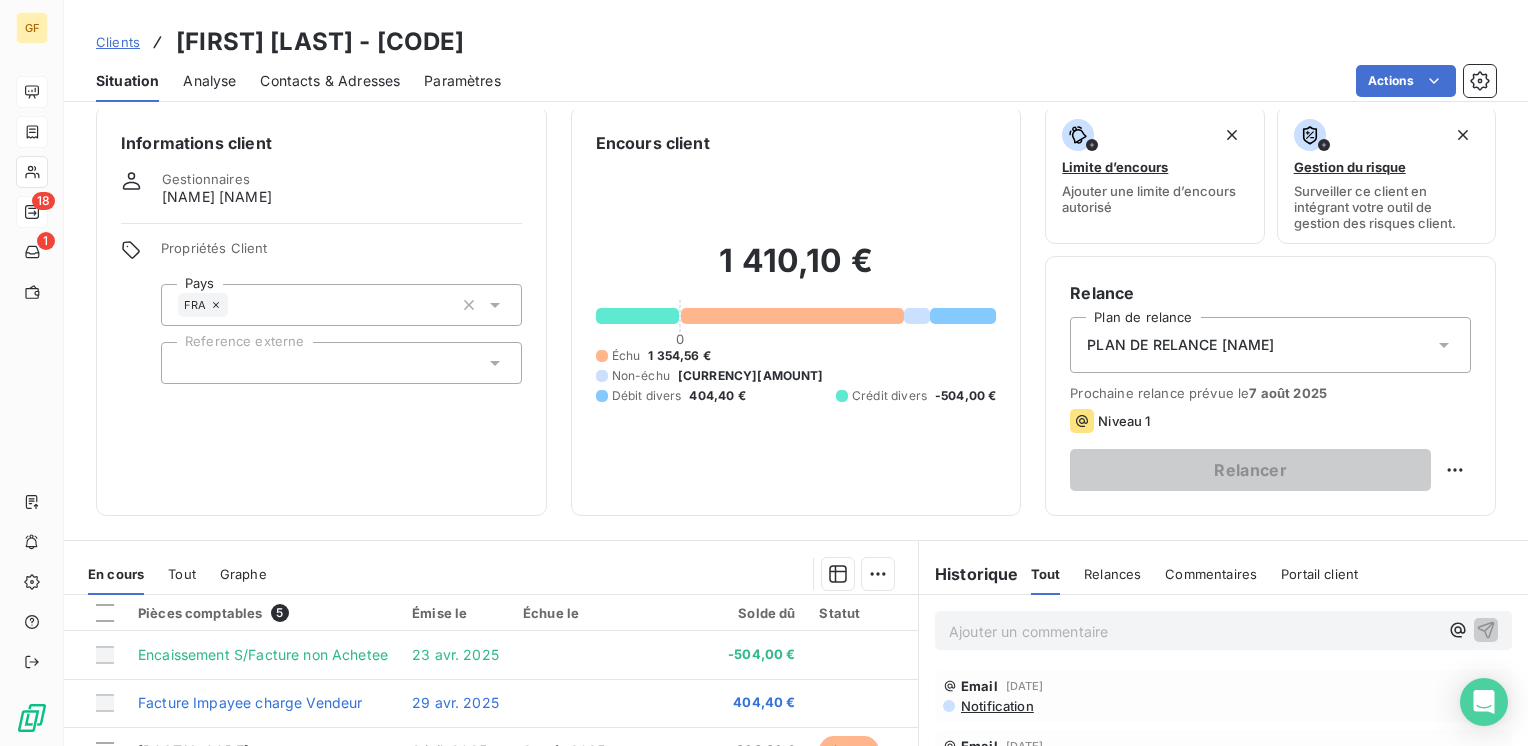 scroll, scrollTop: 0, scrollLeft: 0, axis: both 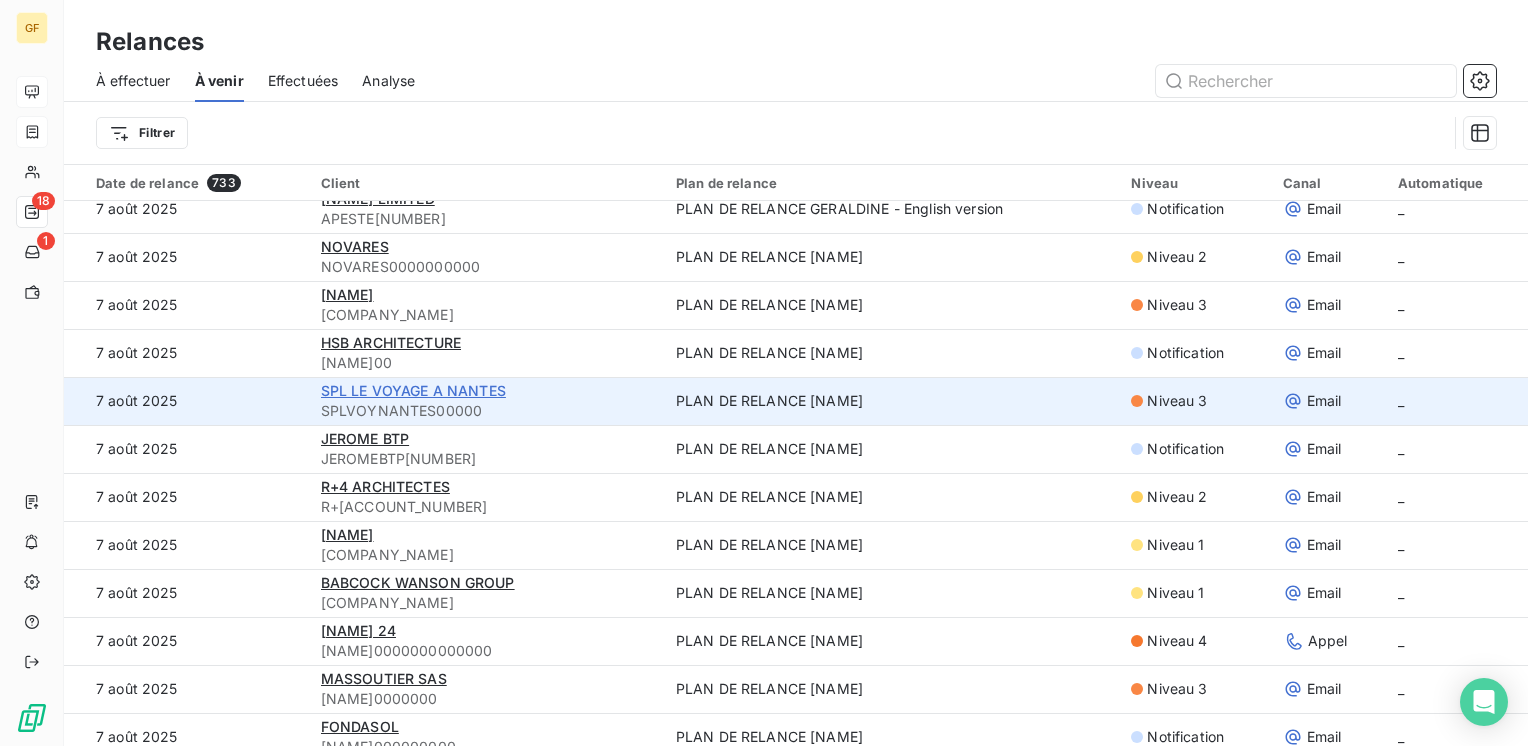 click on "SPL LE VOYAGE A NANTES" at bounding box center (413, 390) 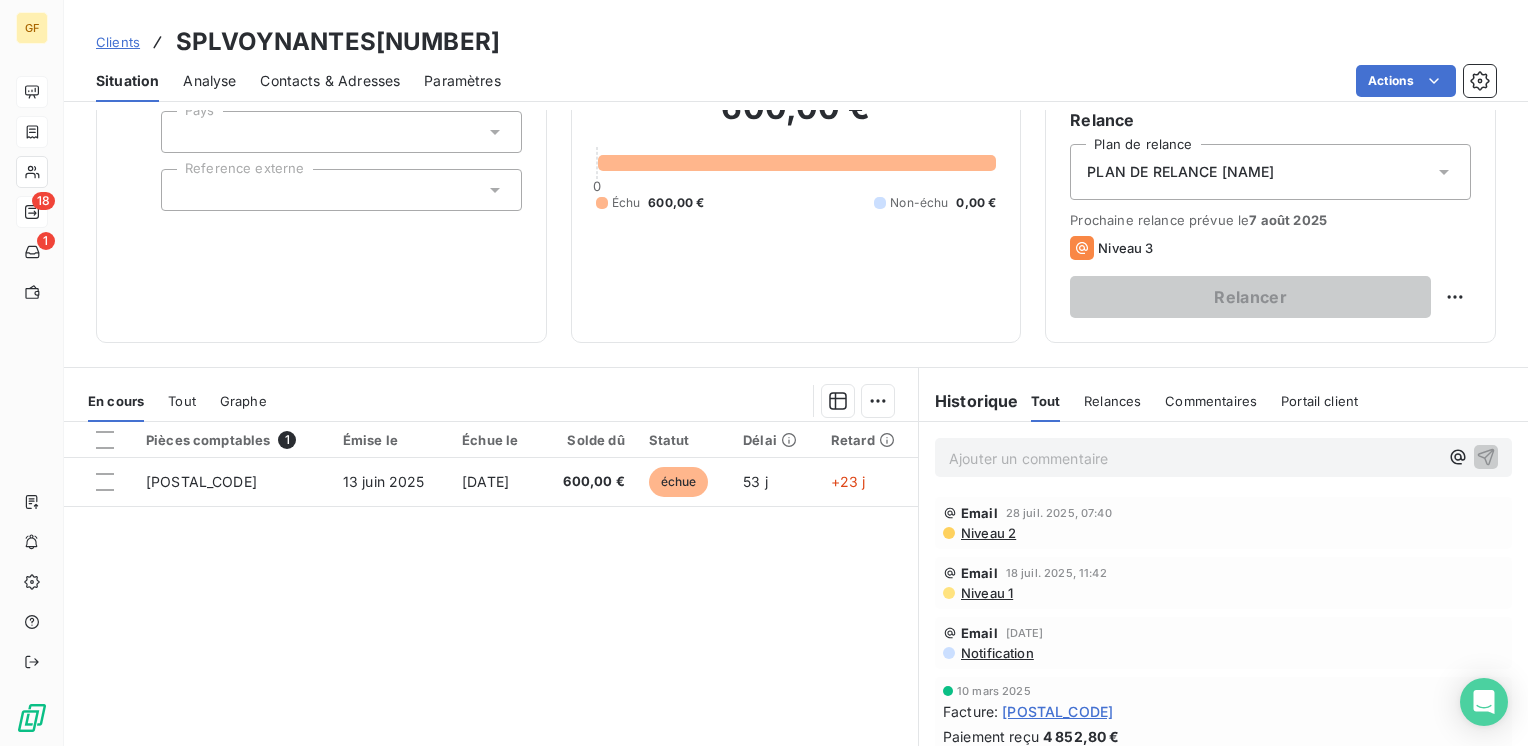 scroll, scrollTop: 200, scrollLeft: 0, axis: vertical 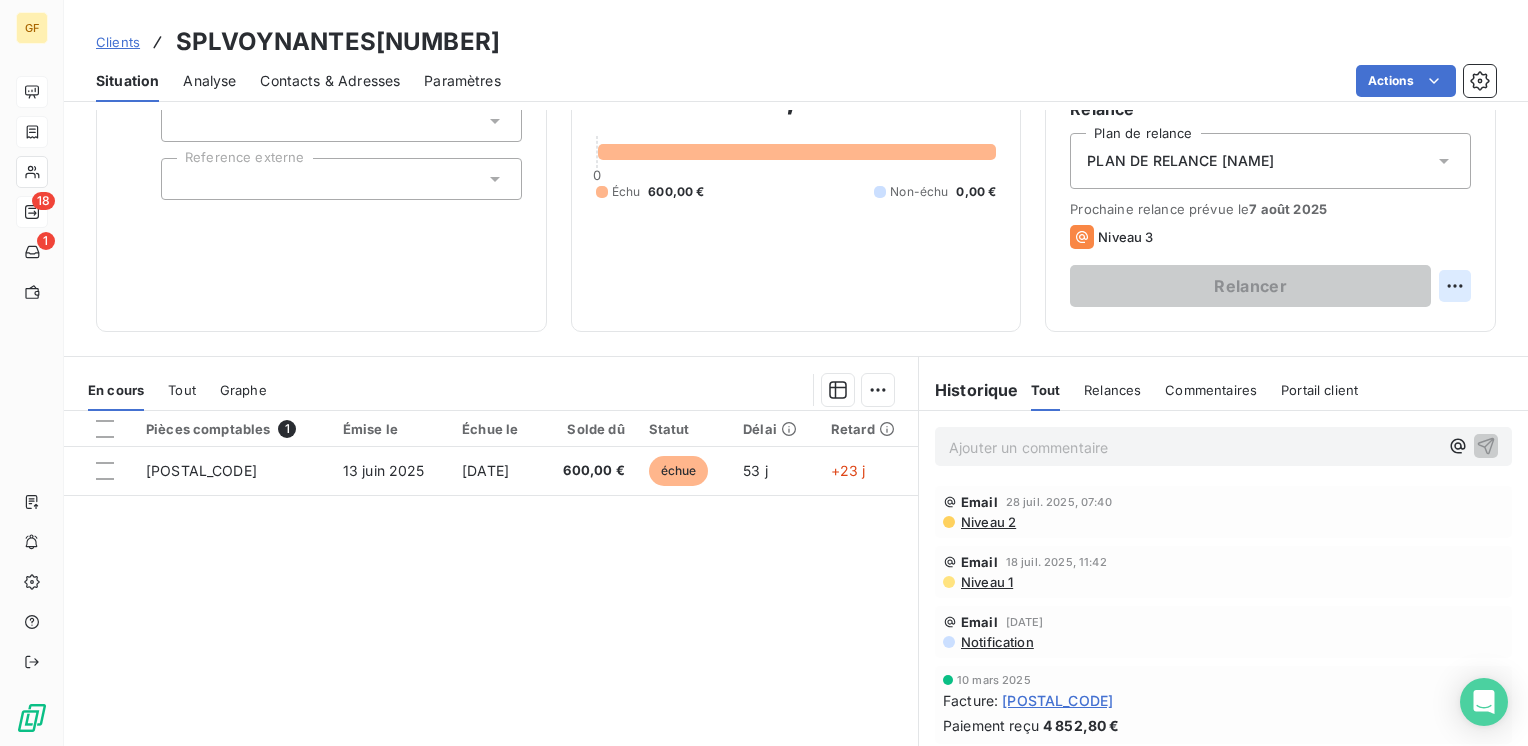 click on "GF 18 1 Clients SPL LE VOYAGE A NANTES - SPLVOYNANTES00000 Situation Analyse Contacts & Adresses Paramètres Actions Informations client Gestionnaires Aucun Propriétés Client Pays Reference externe Encours client 600,00 € 0 Échu 600,00 € Non-échu 0,00 € Limite d’encours Ajouter une limite d’encours autorisé Gestion du risque Surveiller ce client en intégrant votre outil de gestion des risques client. Relance Plan de relance PLAN DE RELANCE MARC Prochaine relance prévue le 7 août 2025 Niveau 3 Relancer En cours Tout Graphe Pièces comptables 1 Émise le Échue le Solde dû Statut Délai Retard 91146 13 juin 2025 13 juil. 2025 600,00 € échue 53 j +23 j Lignes par page 25 Précédent 1 Suivant Historique Tout Relances Commentaires Portail client Tout Relances Commentaires Portail client Ajouter un commentaire ﻿ Email 28 juil. 2025, 07:40 Niveau 2 Email 18 juil. 2025, 11:42 Niveau 1 Email 3 juil. 2025, 07:10 Notification 10 mars 2025 Facture : 88624" at bounding box center [764, 373] 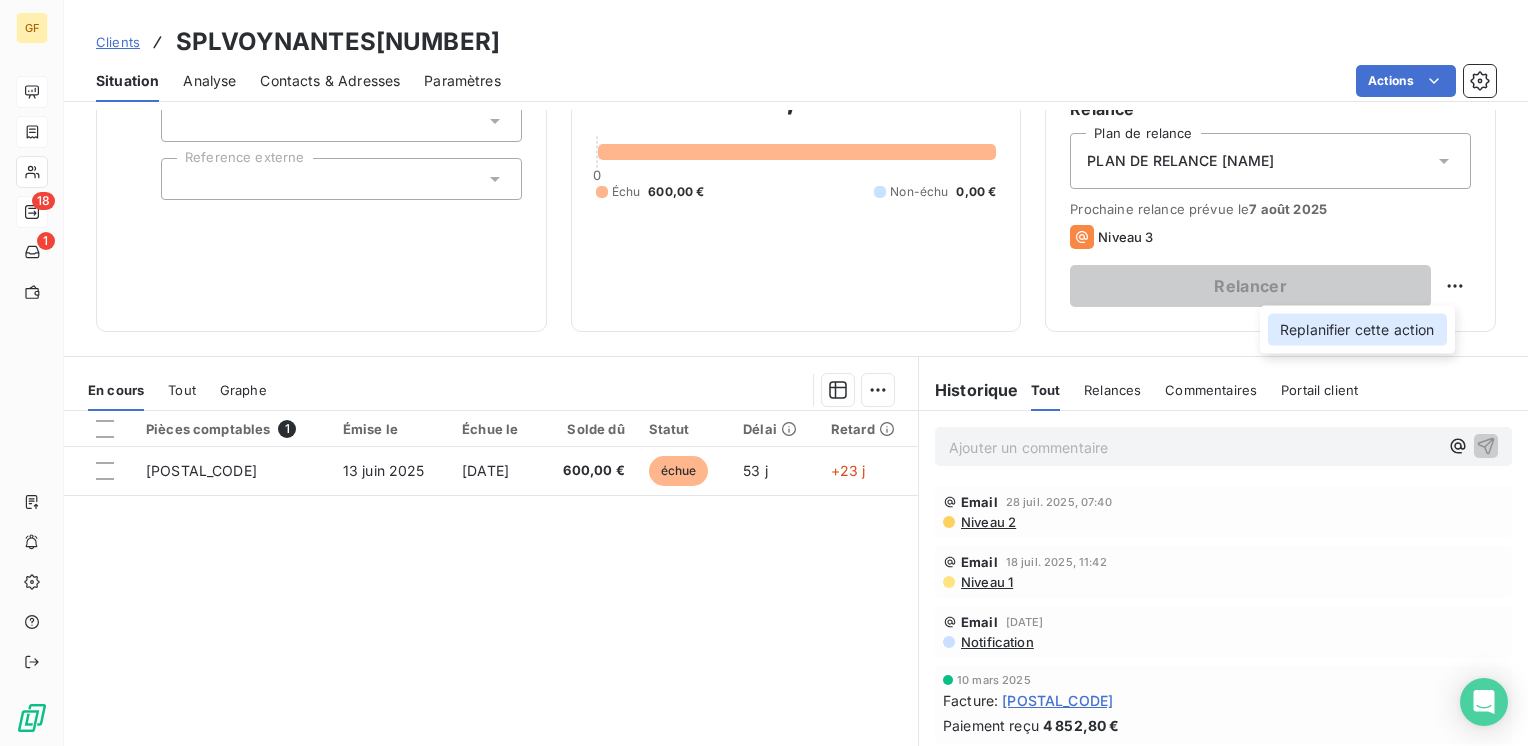 click on "Replanifier cette action" at bounding box center [1357, 330] 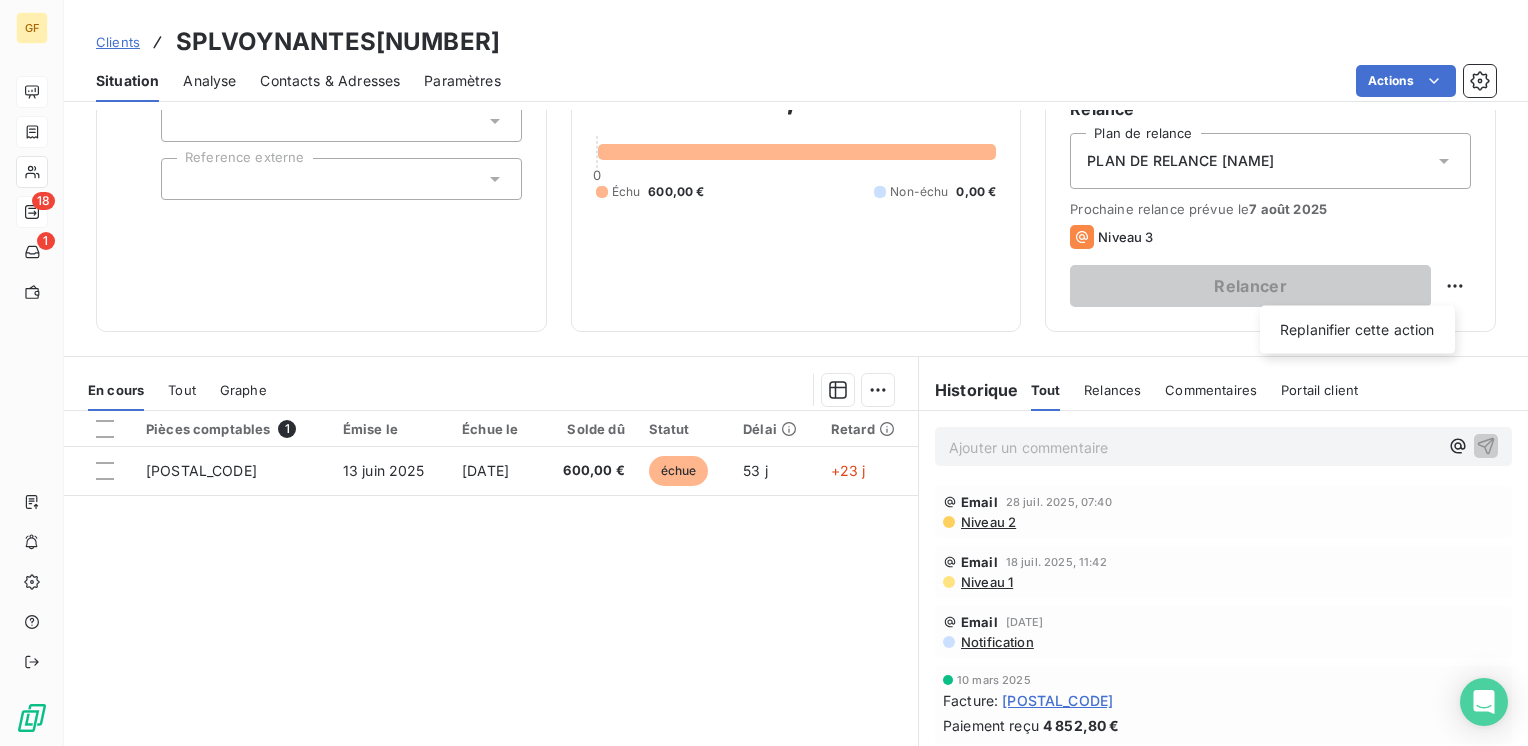 select on "7" 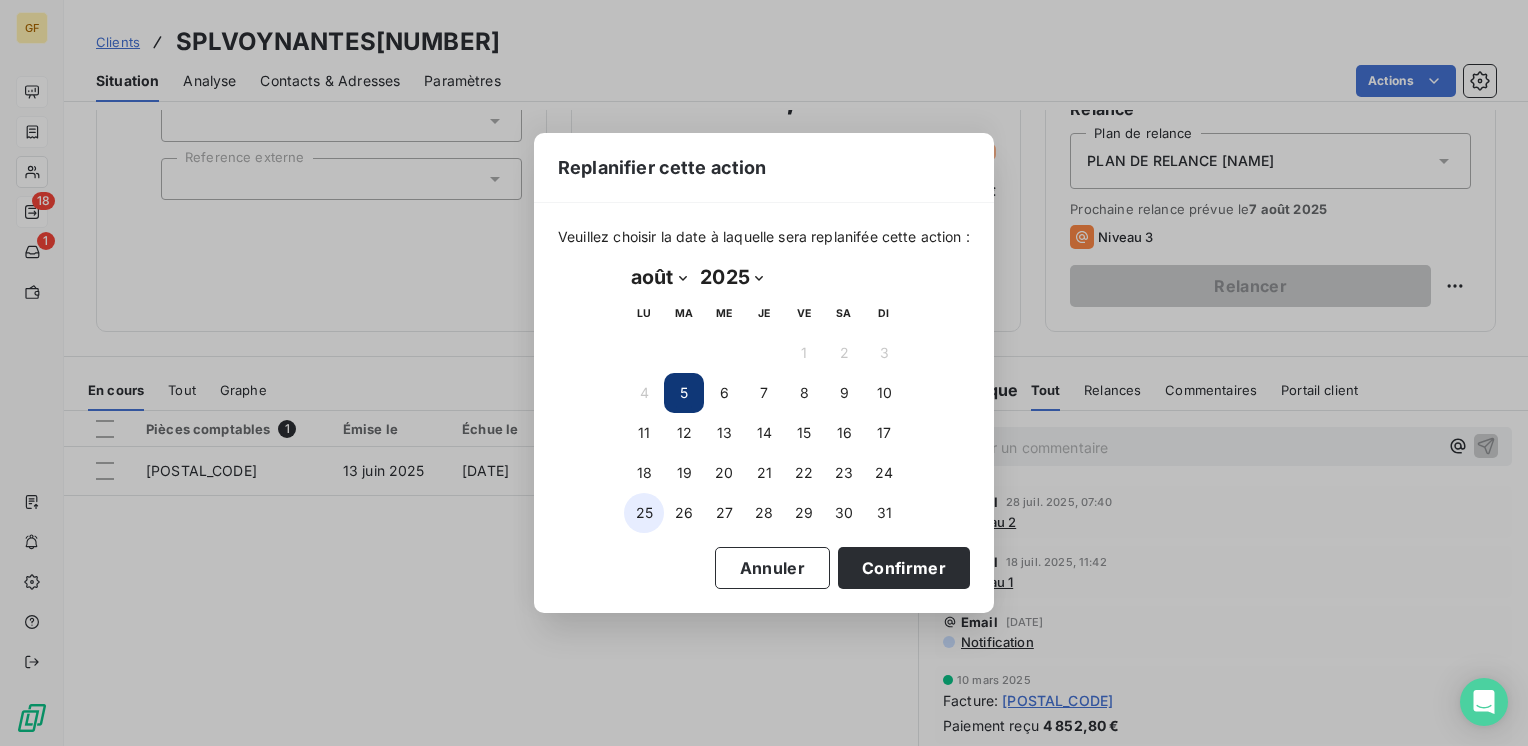 click on "25" at bounding box center [644, 513] 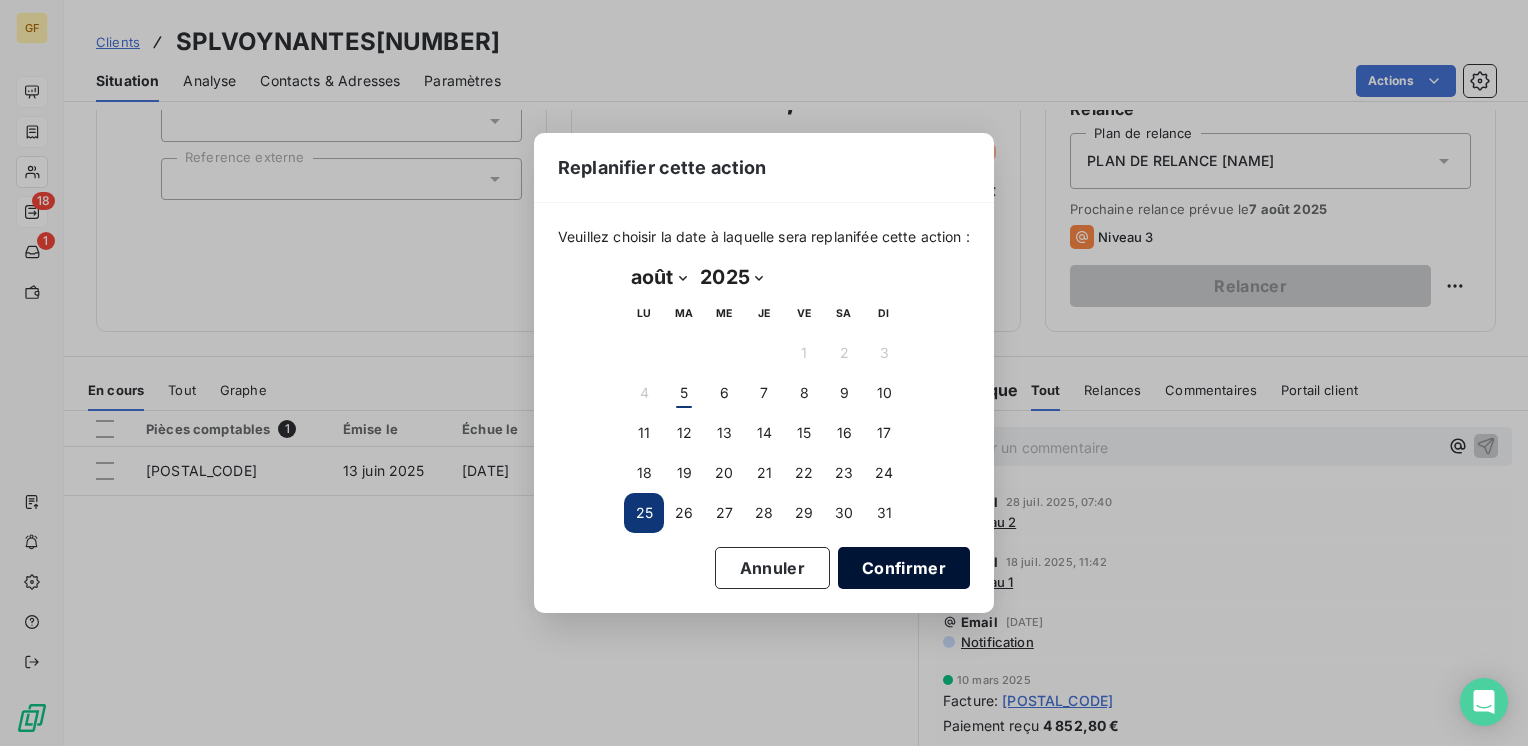 click on "Confirmer" at bounding box center [904, 568] 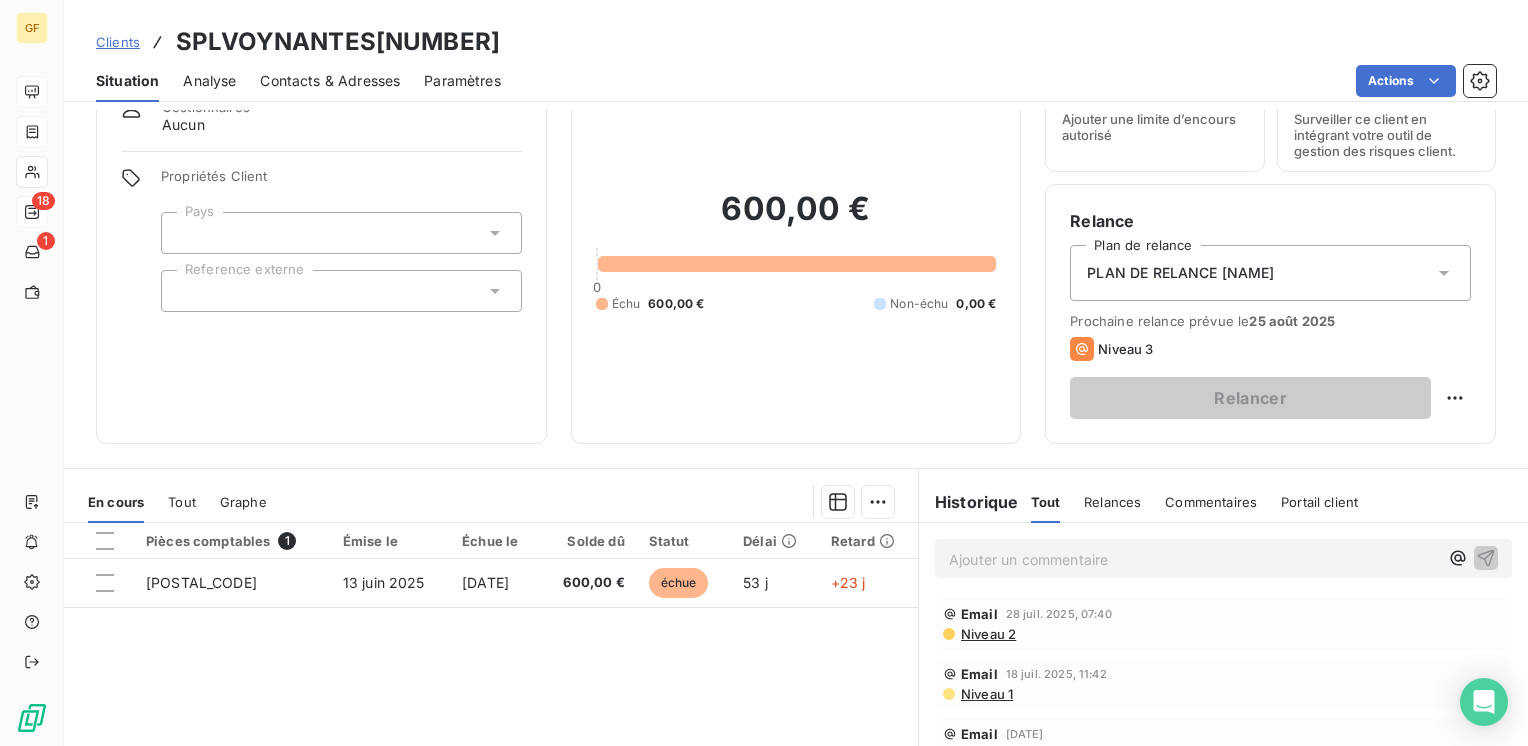 scroll, scrollTop: 0, scrollLeft: 0, axis: both 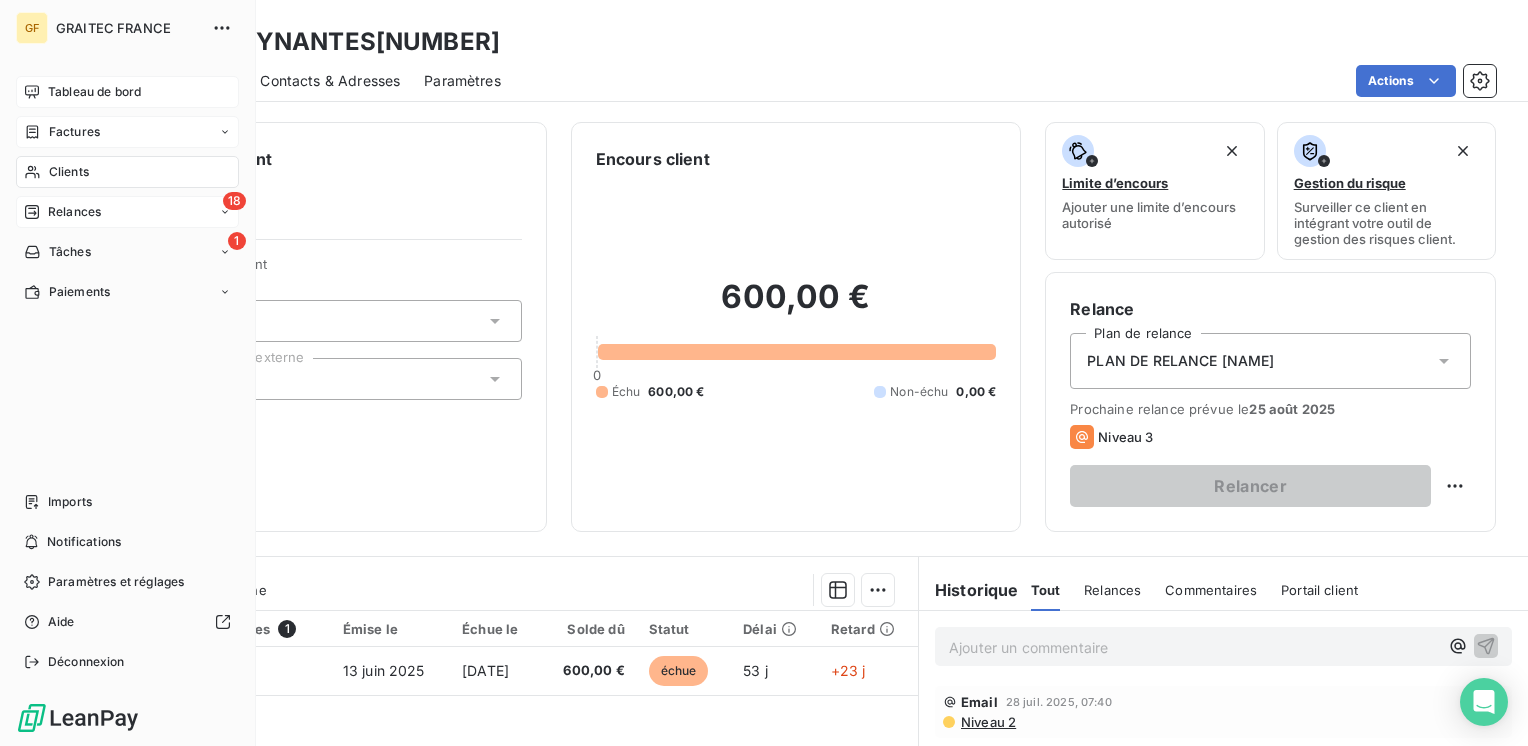 click on "Tableau de bord" at bounding box center (94, 92) 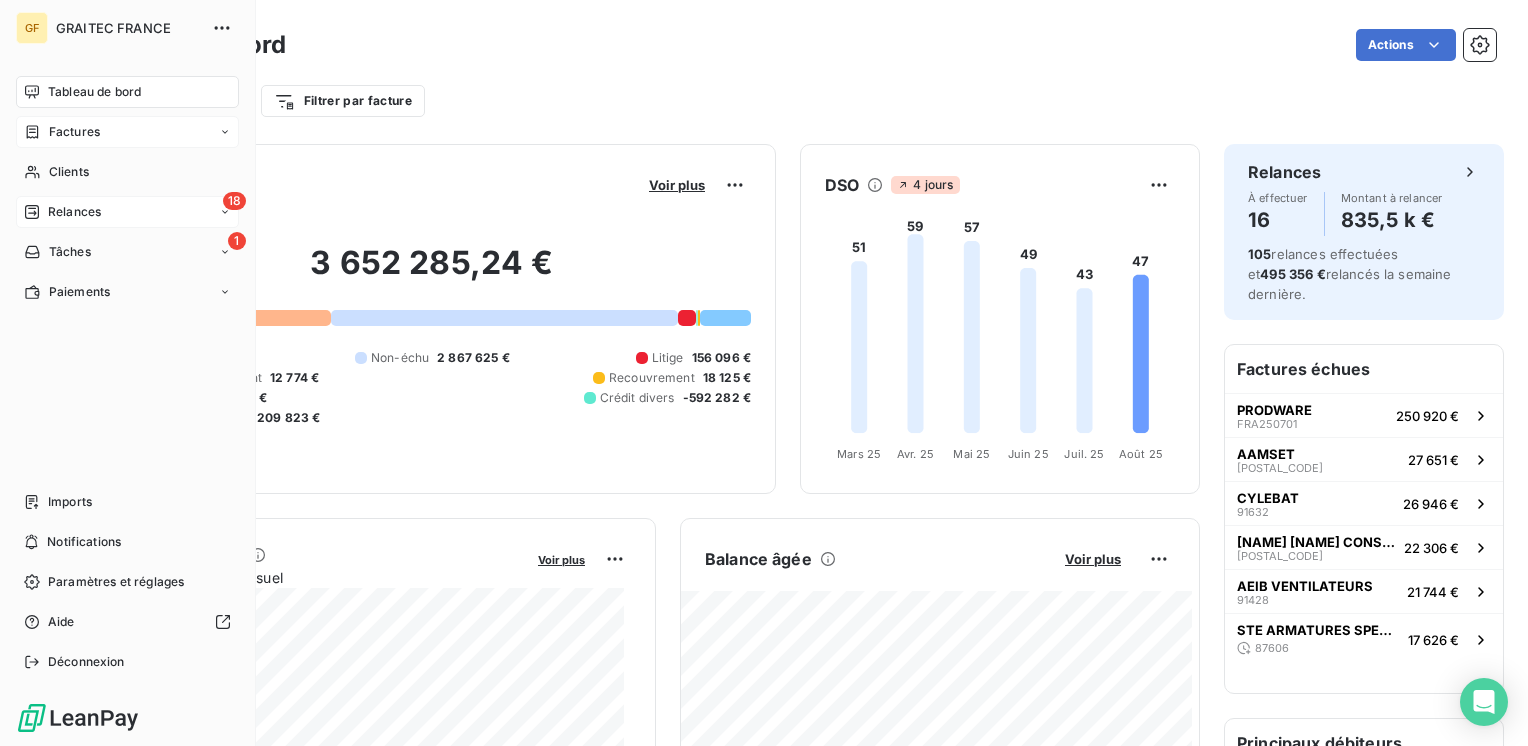 click on "Factures" at bounding box center (127, 132) 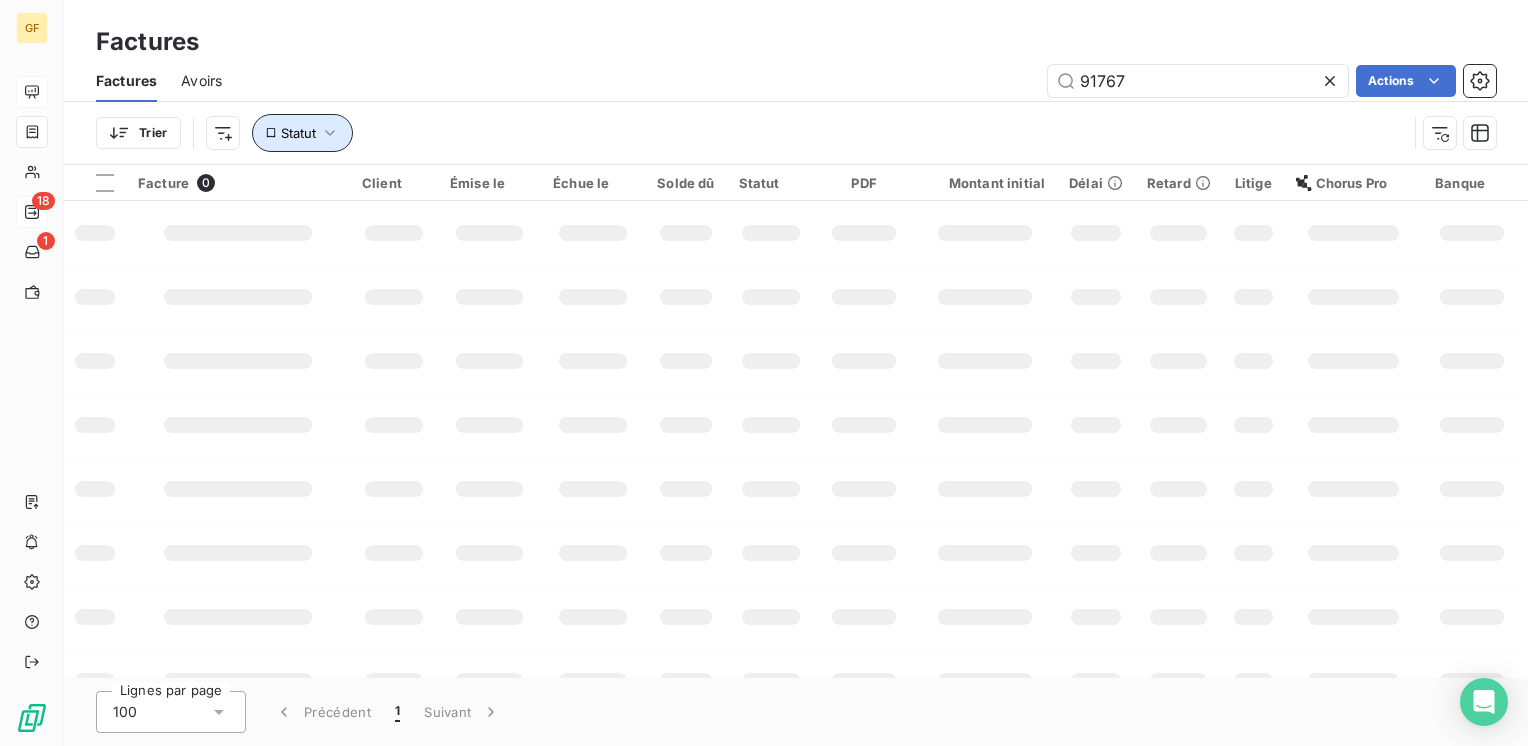 click on "Statut" at bounding box center [298, 133] 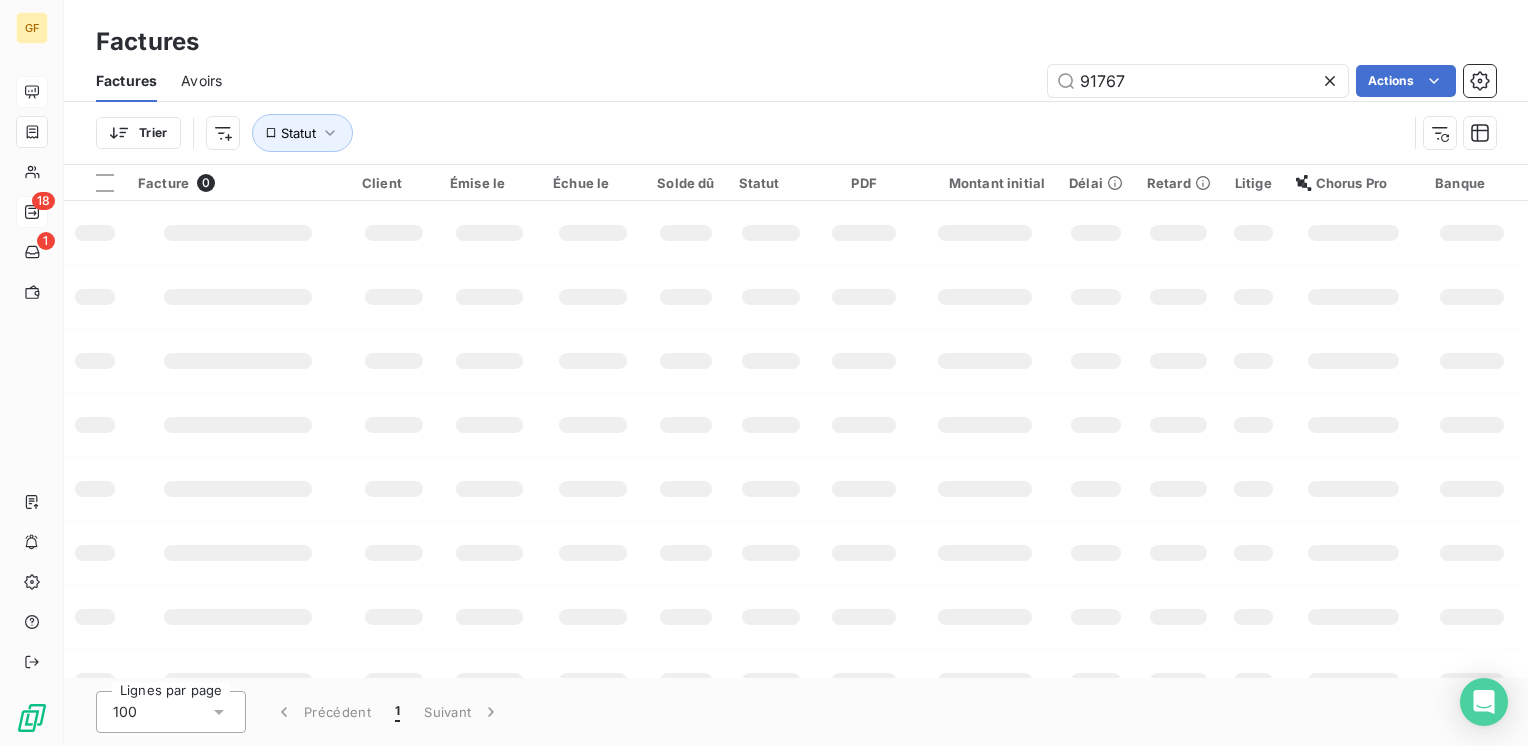 click 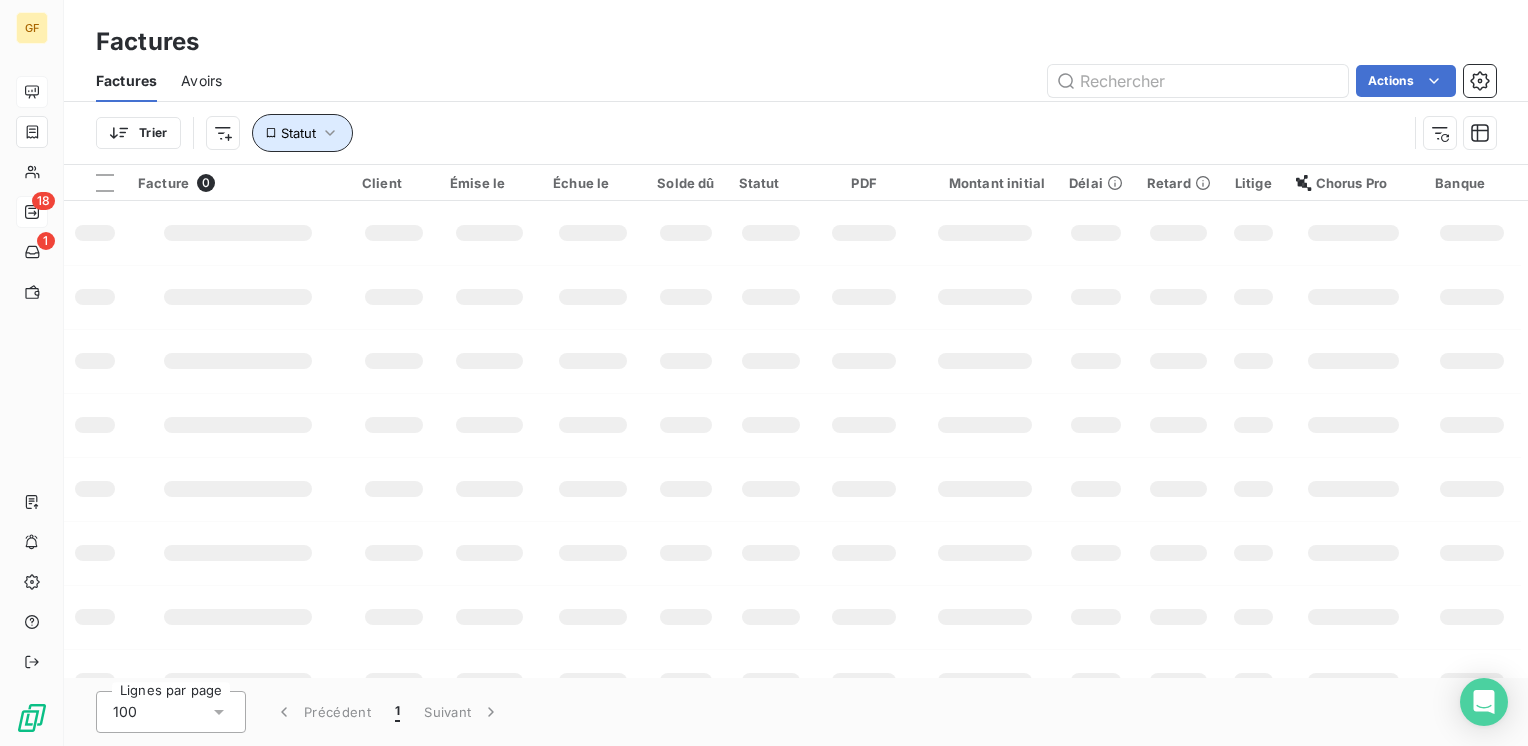 click on "Statut" at bounding box center (303, 133) 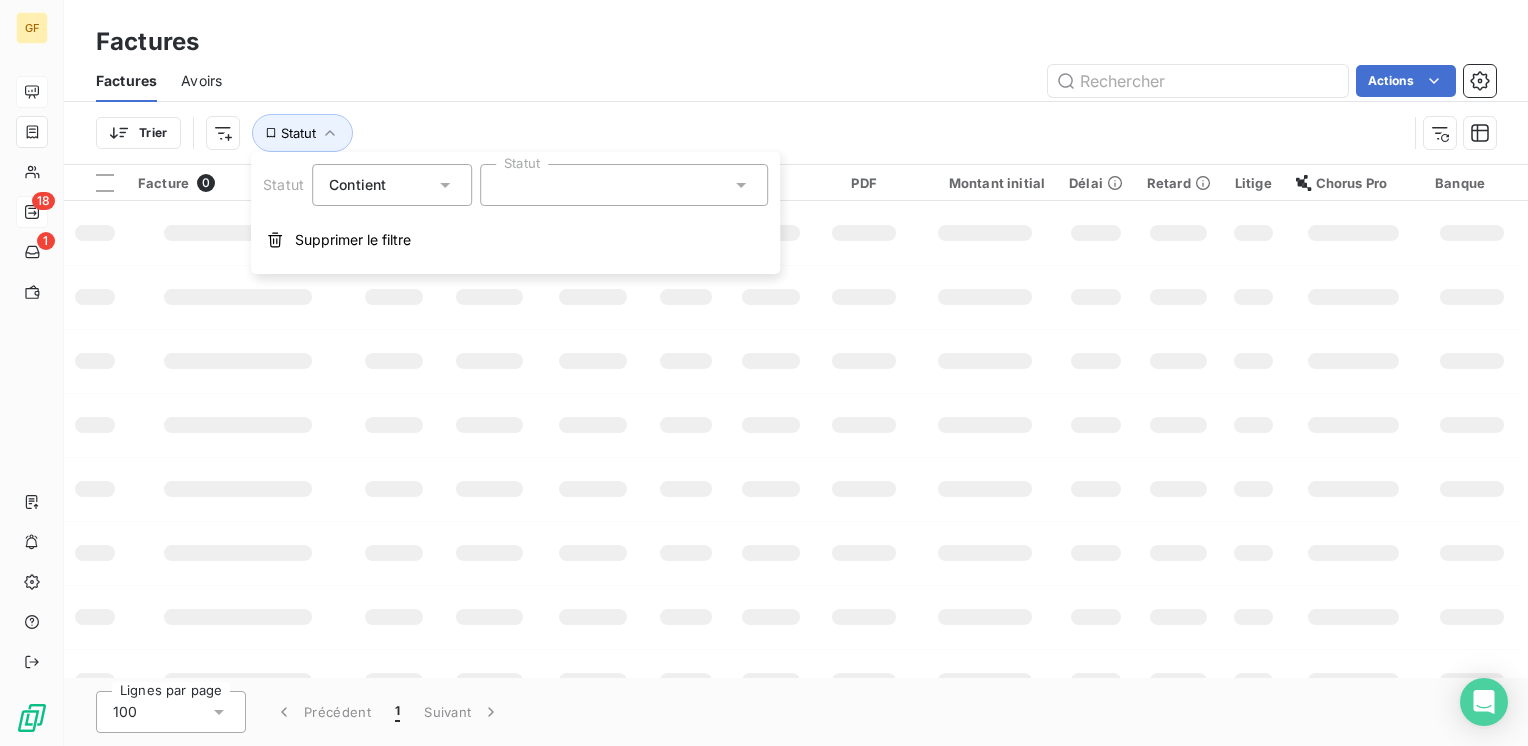 click at bounding box center [624, 185] 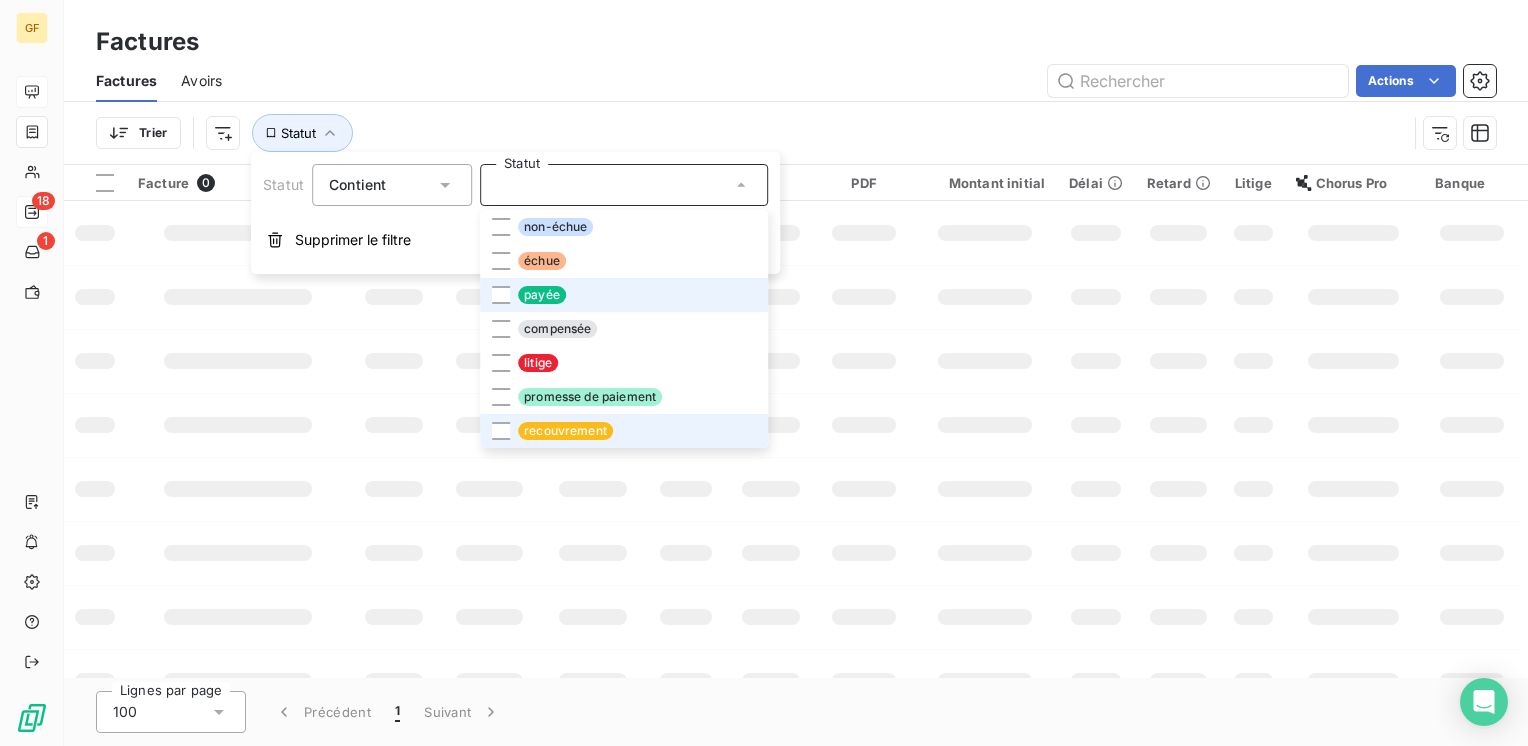 click on "recouvrement" at bounding box center (565, 431) 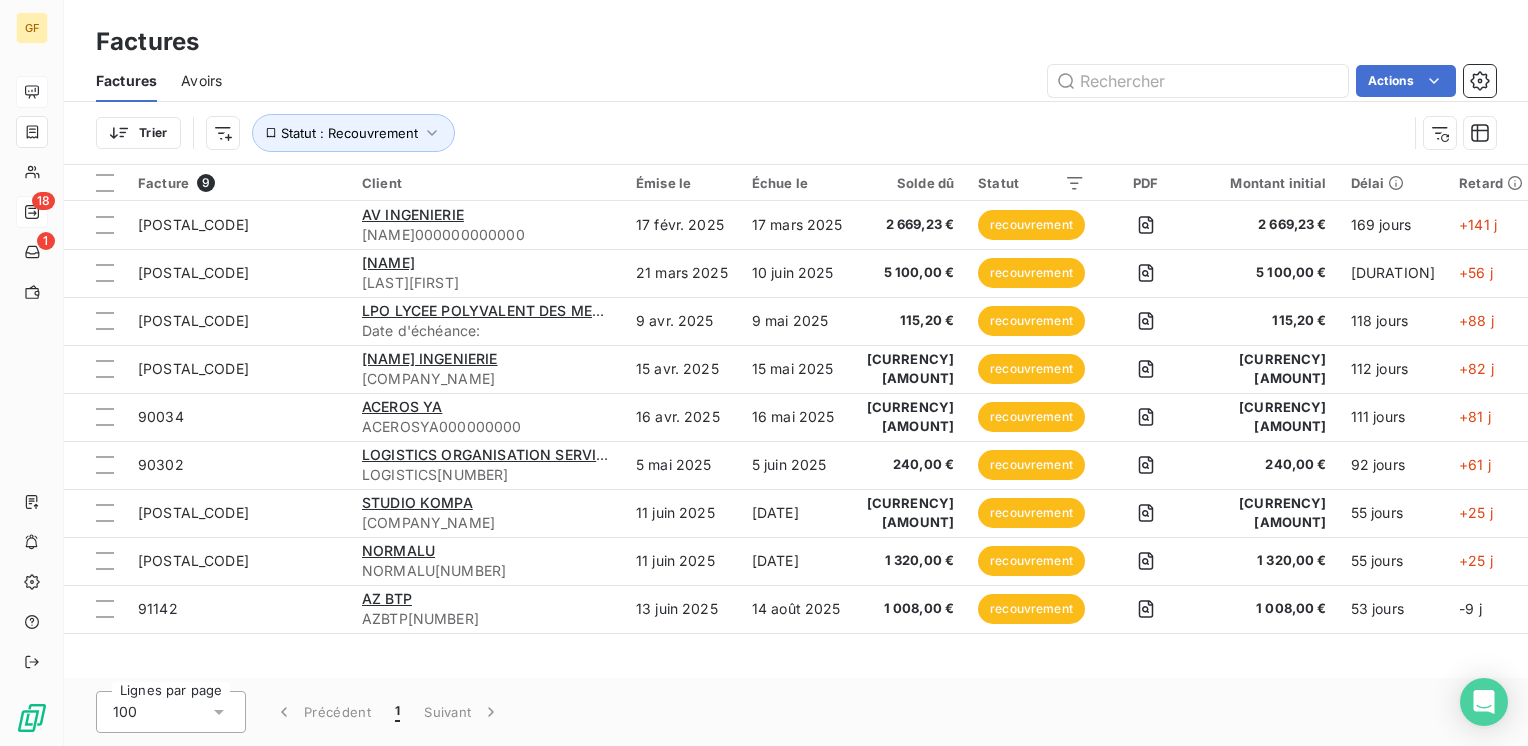 click on "Actions" at bounding box center (871, 81) 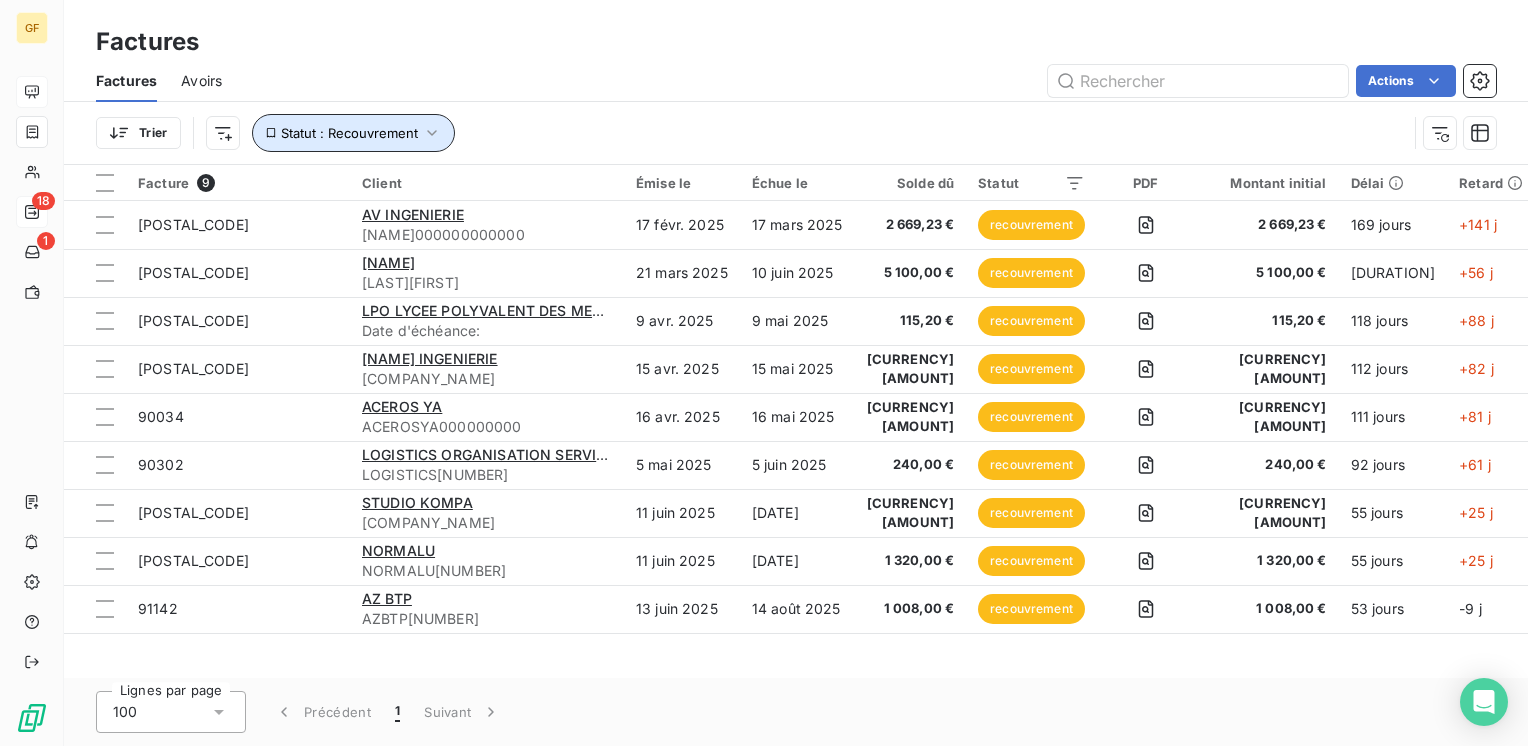 click on "Statut : Recouvrement" at bounding box center [354, 133] 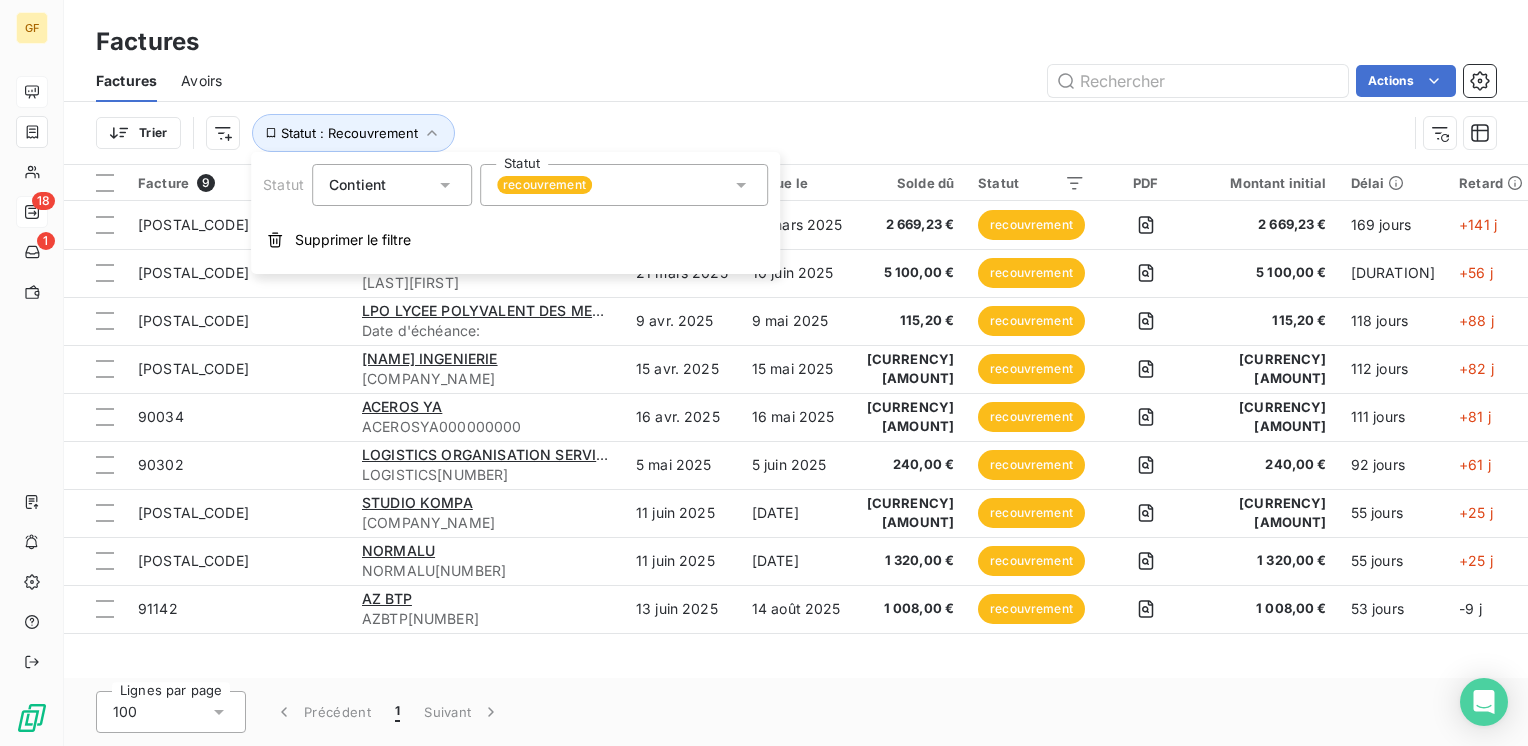 click on "recouvrement" at bounding box center (624, 185) 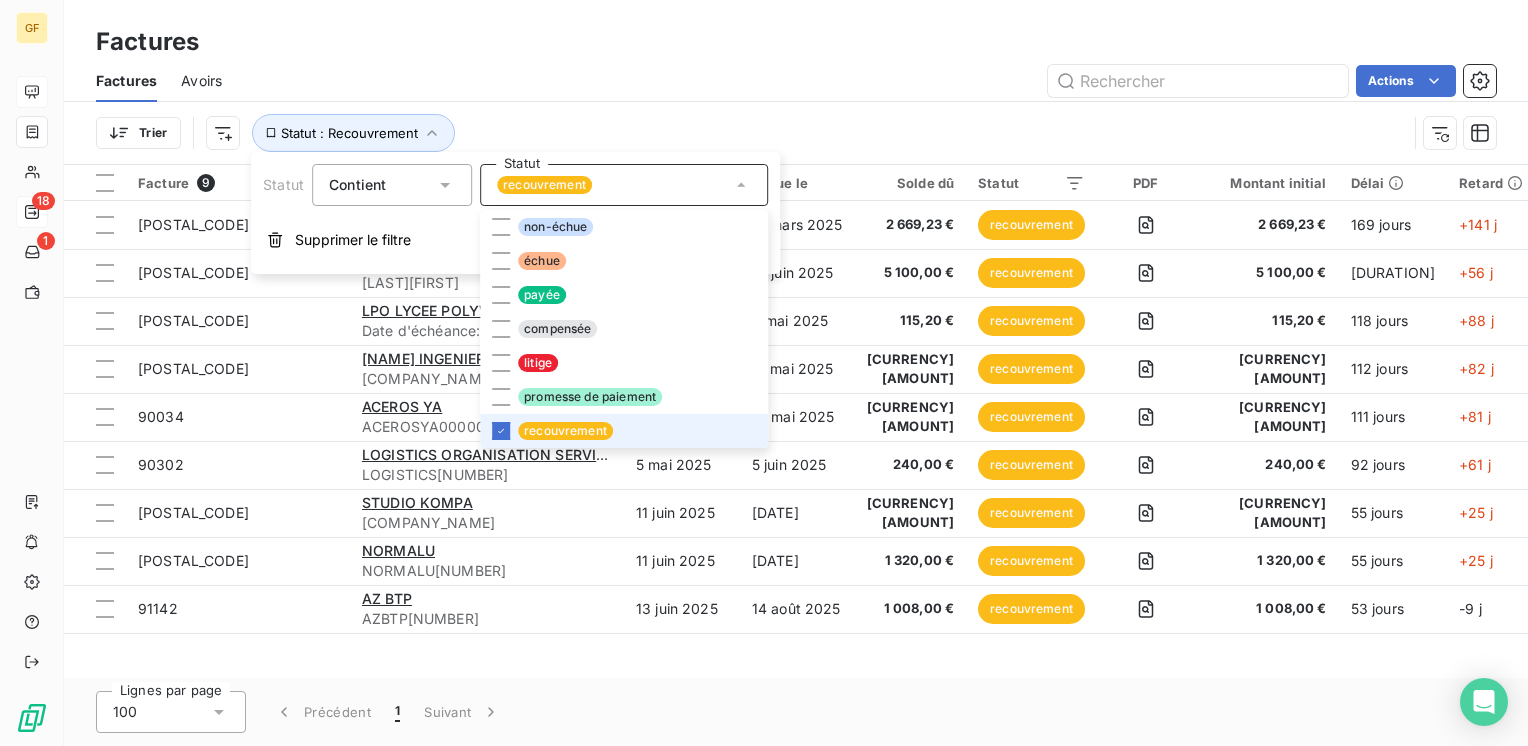 click on "recouvrement" at bounding box center (565, 431) 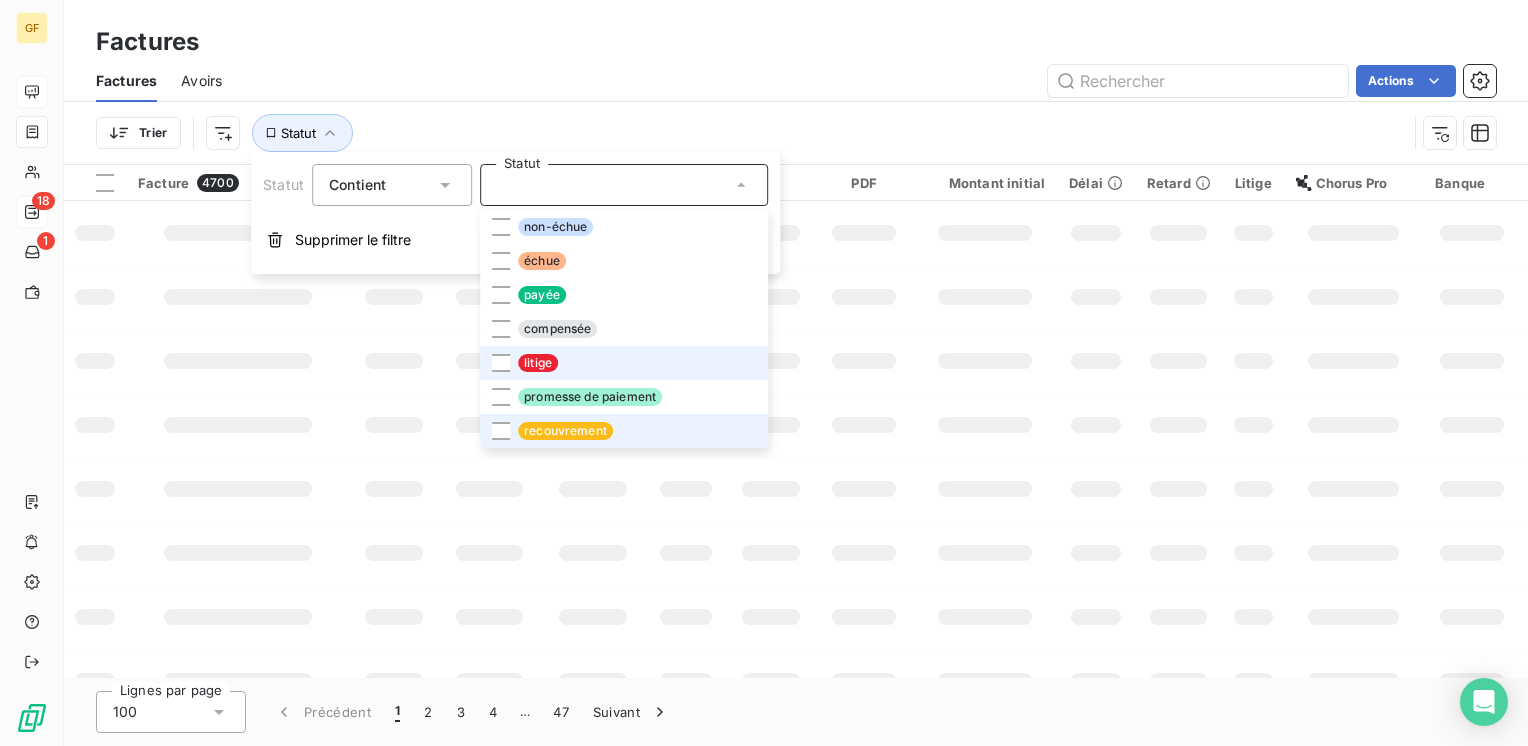 click on "litige" at bounding box center [538, 363] 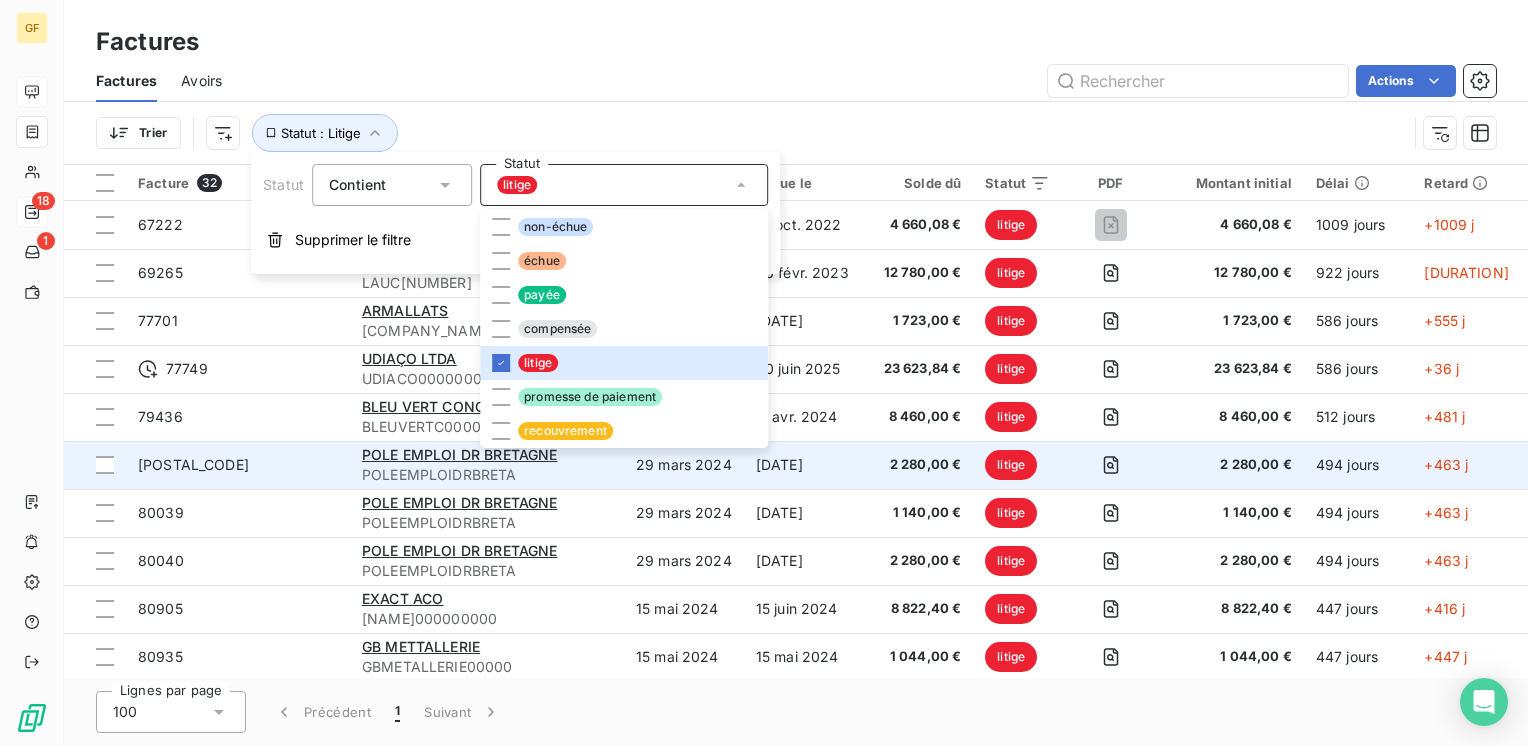 click on "[POSTAL_CODE]" at bounding box center [238, 465] 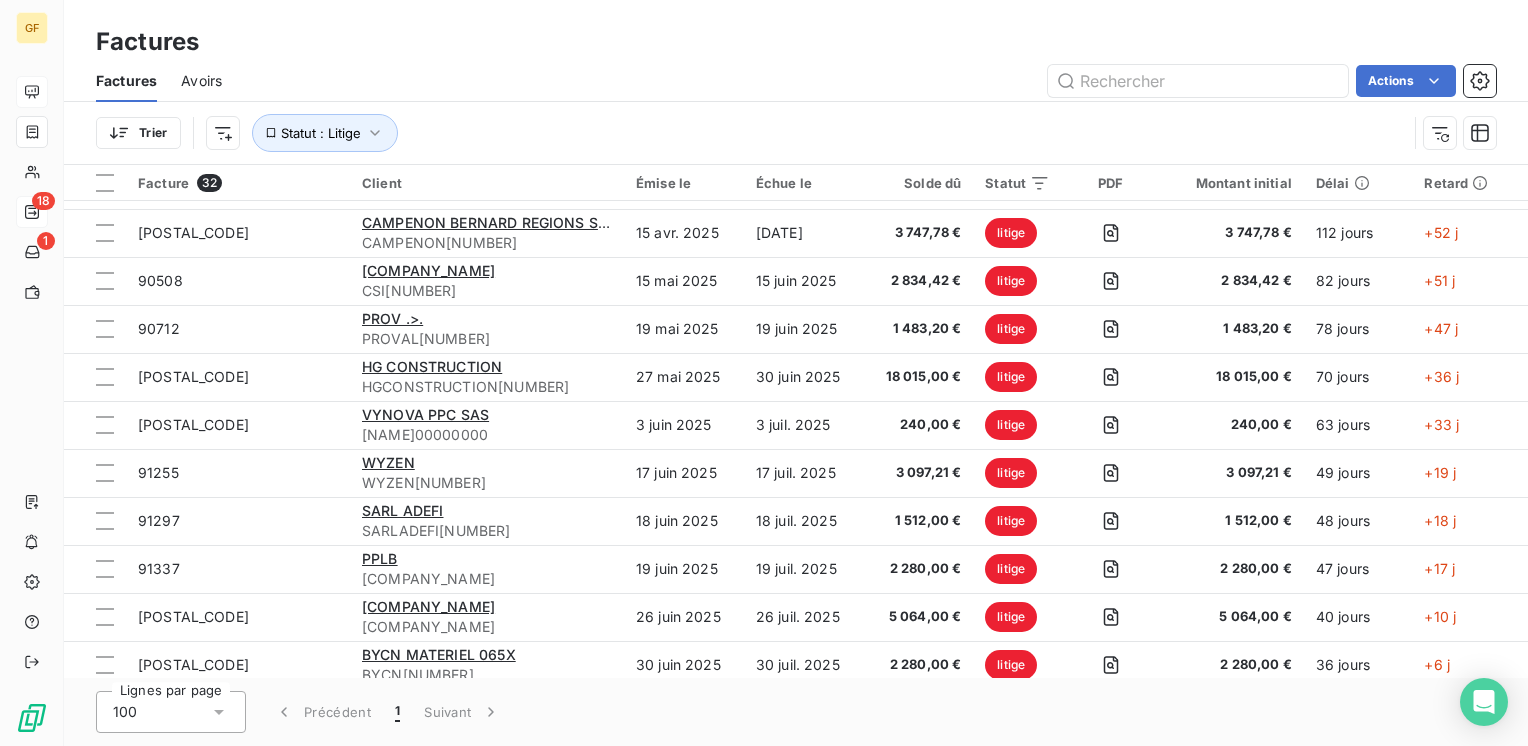 scroll, scrollTop: 1067, scrollLeft: 0, axis: vertical 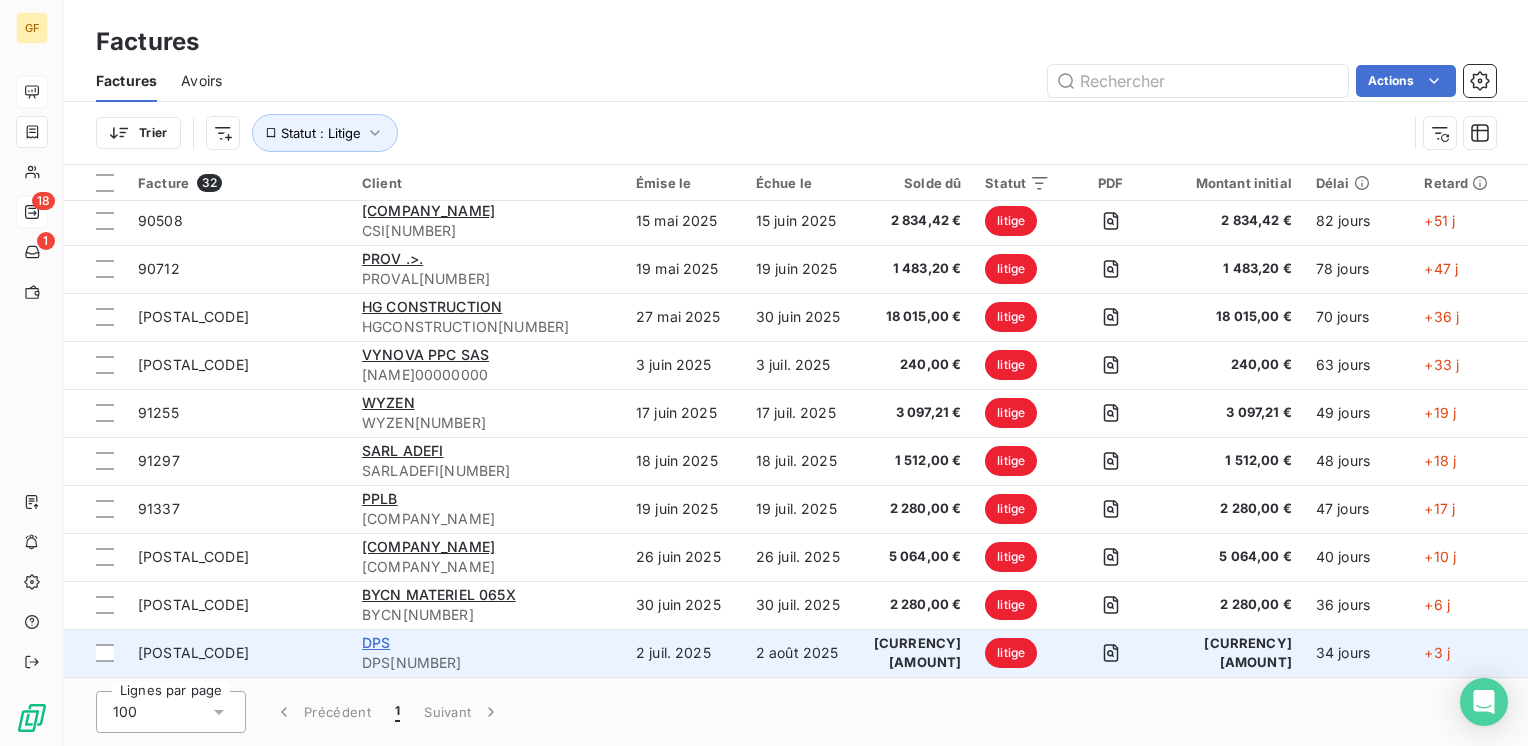 click on "DPS" at bounding box center (376, 642) 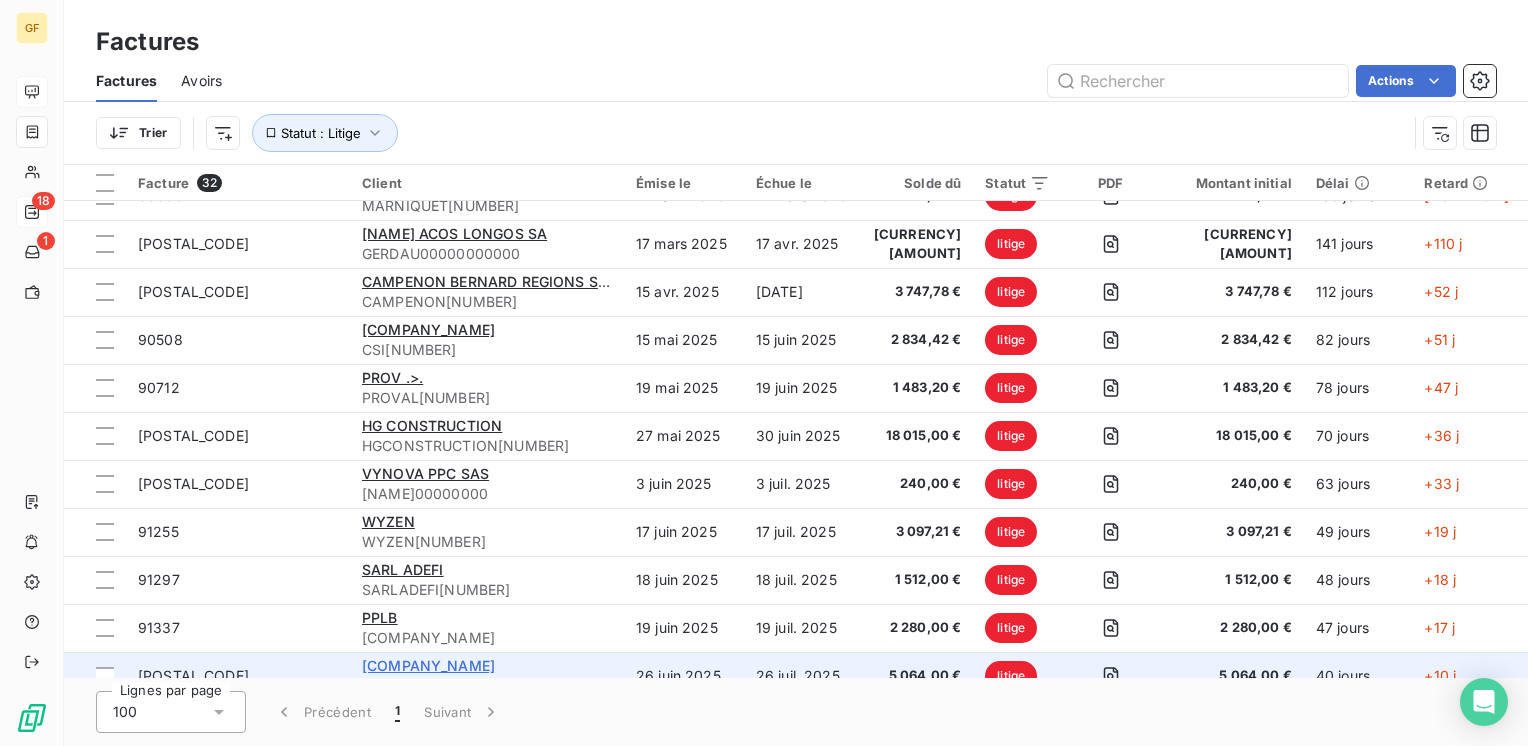 scroll, scrollTop: 1067, scrollLeft: 0, axis: vertical 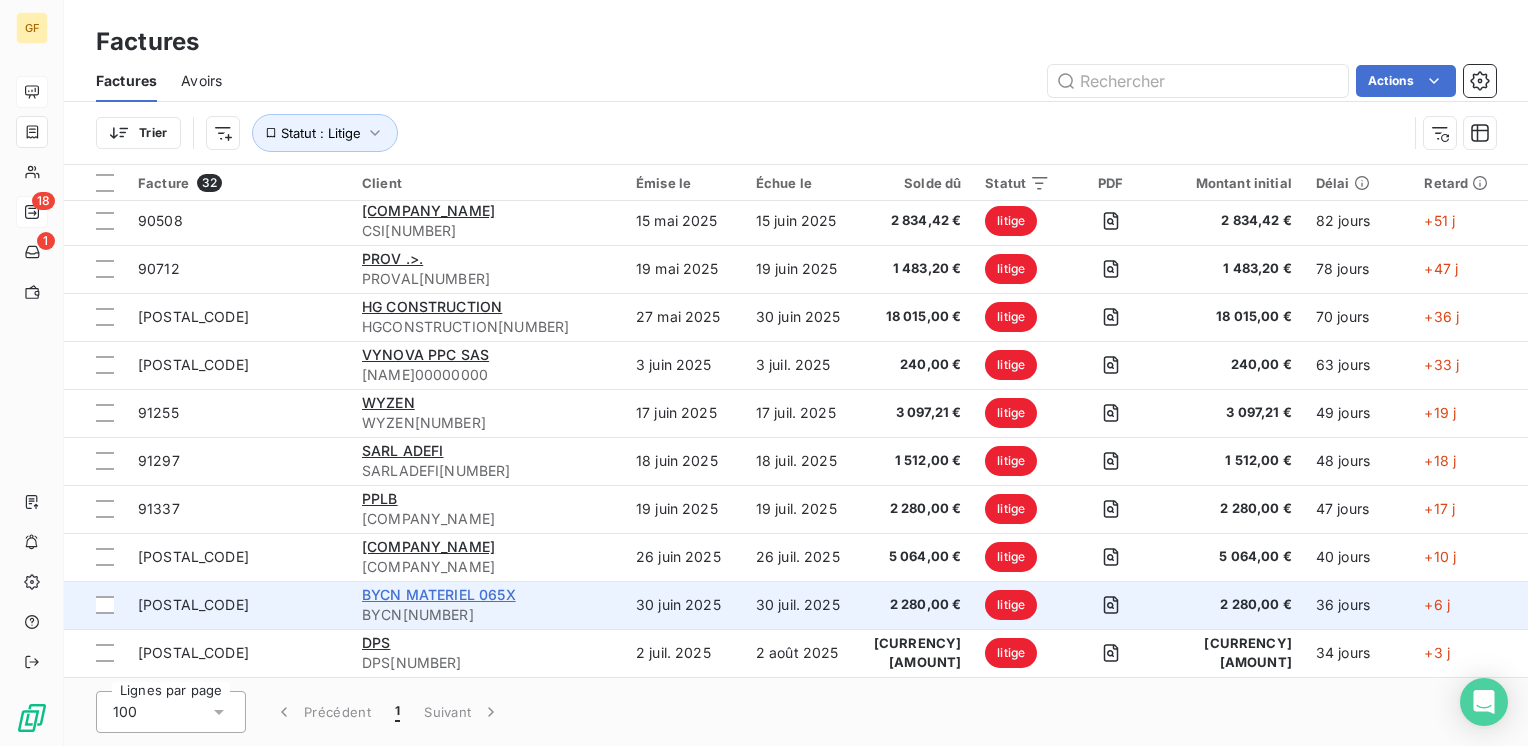 click on "BYCN MATERIEL 065X" at bounding box center (439, 594) 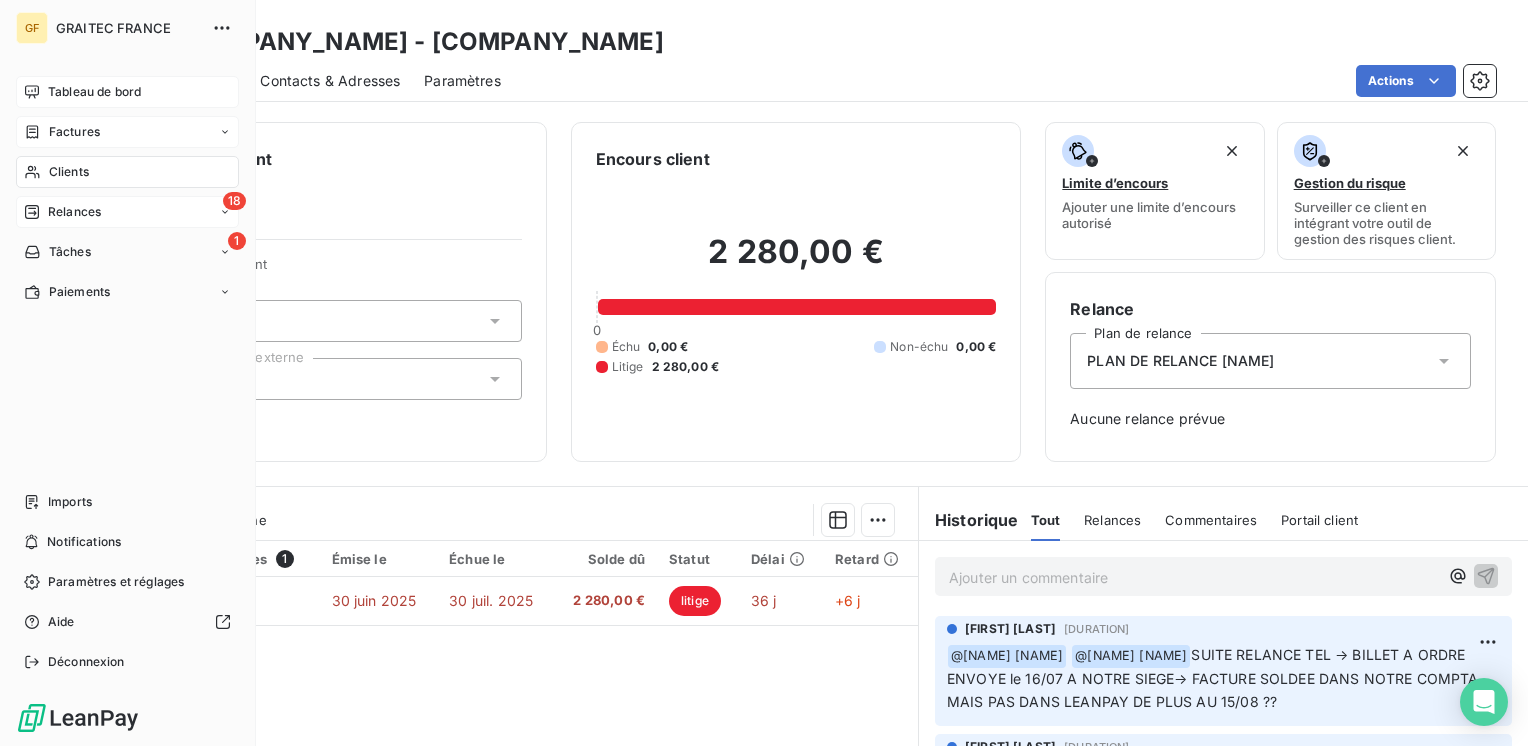 click on "Tableau de bord" at bounding box center (94, 92) 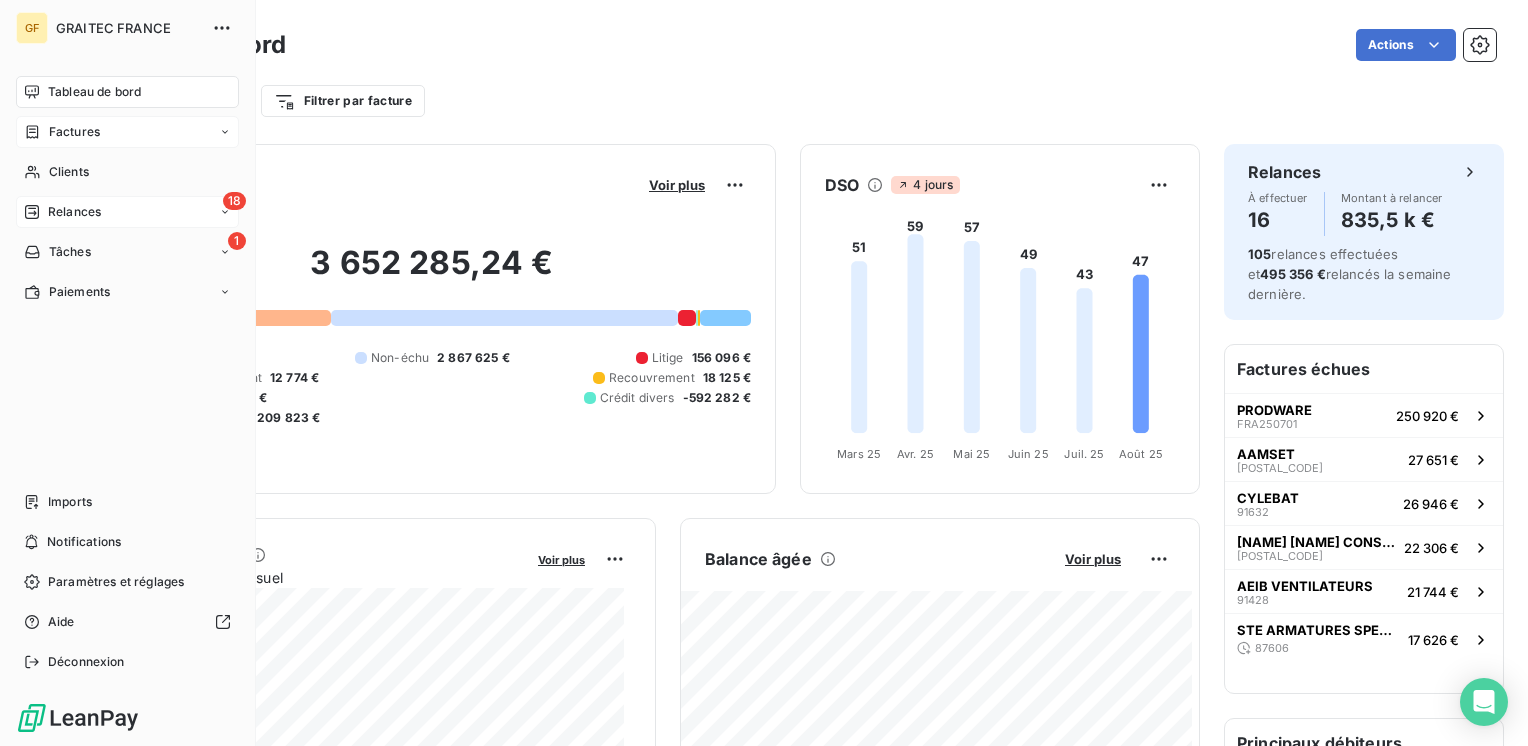 click on "Relances" at bounding box center (74, 212) 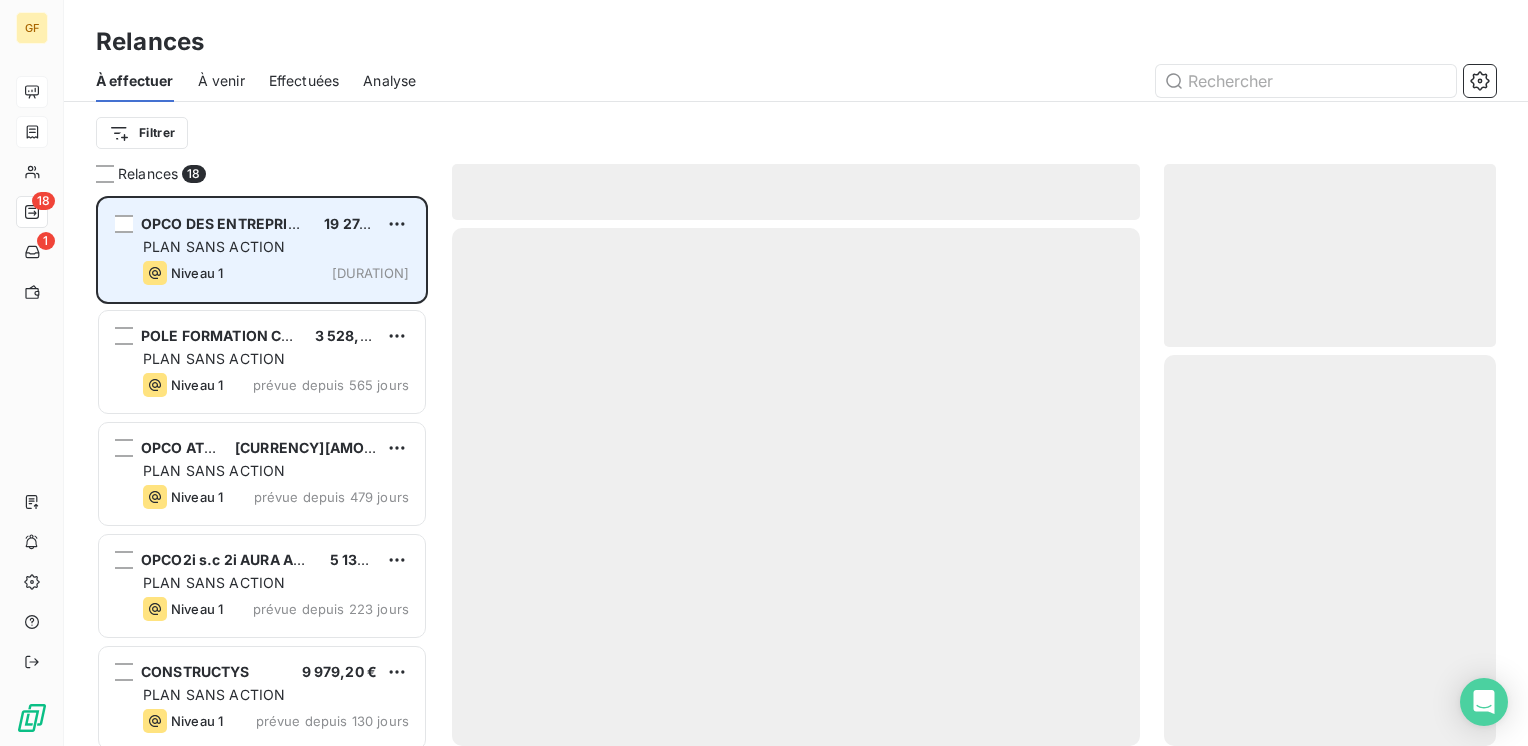 scroll, scrollTop: 16, scrollLeft: 16, axis: both 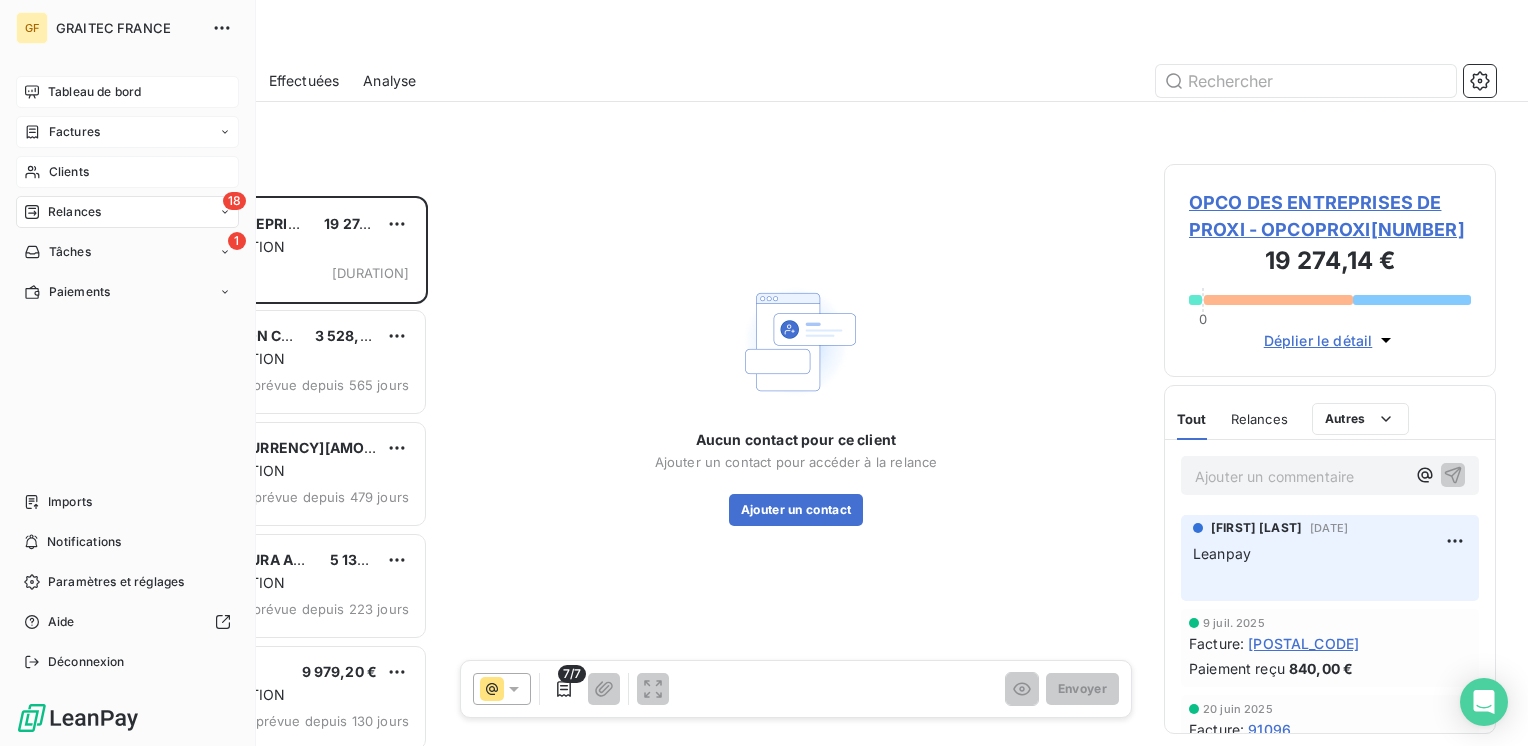 click on "Clients" at bounding box center (69, 172) 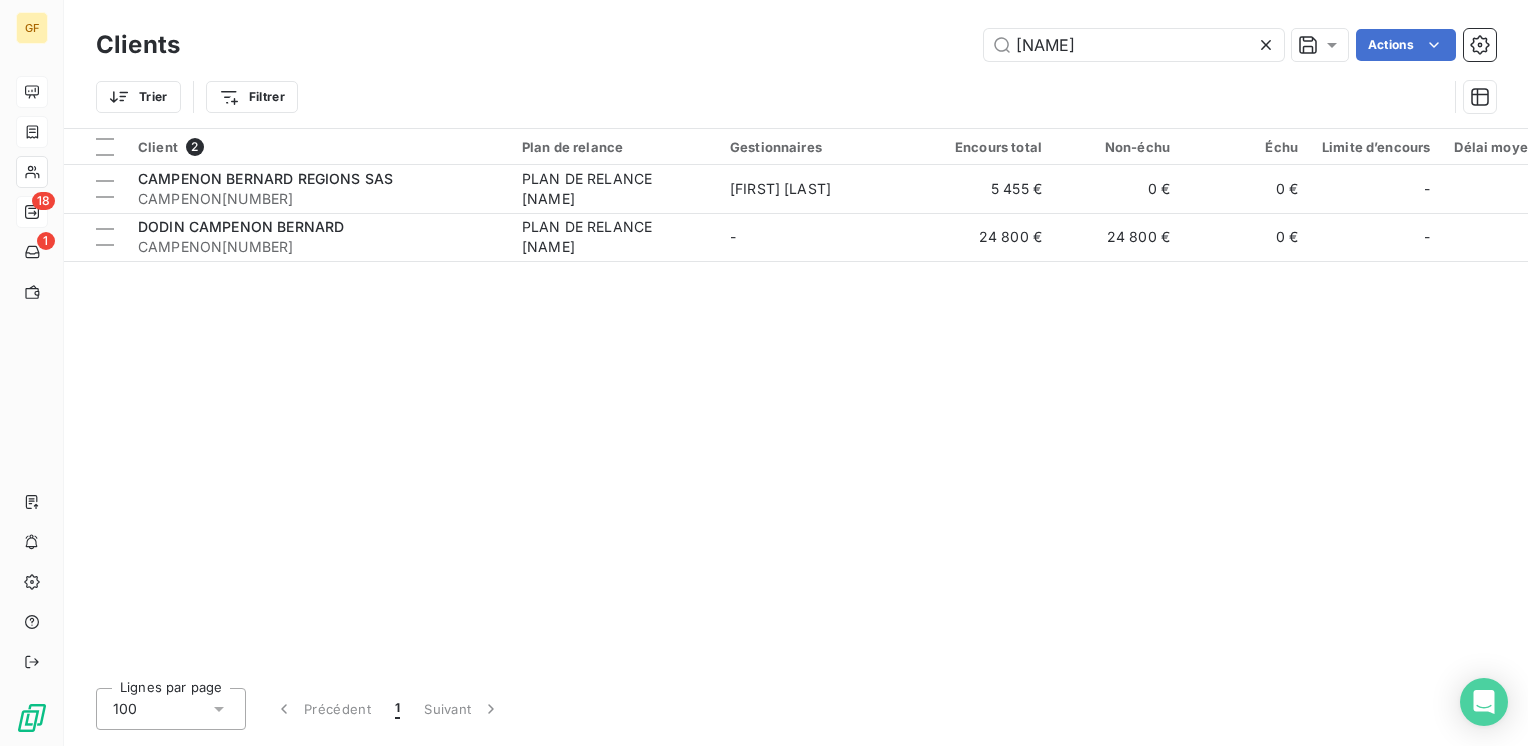 drag, startPoint x: 1088, startPoint y: 43, endPoint x: 797, endPoint y: 54, distance: 291.20782 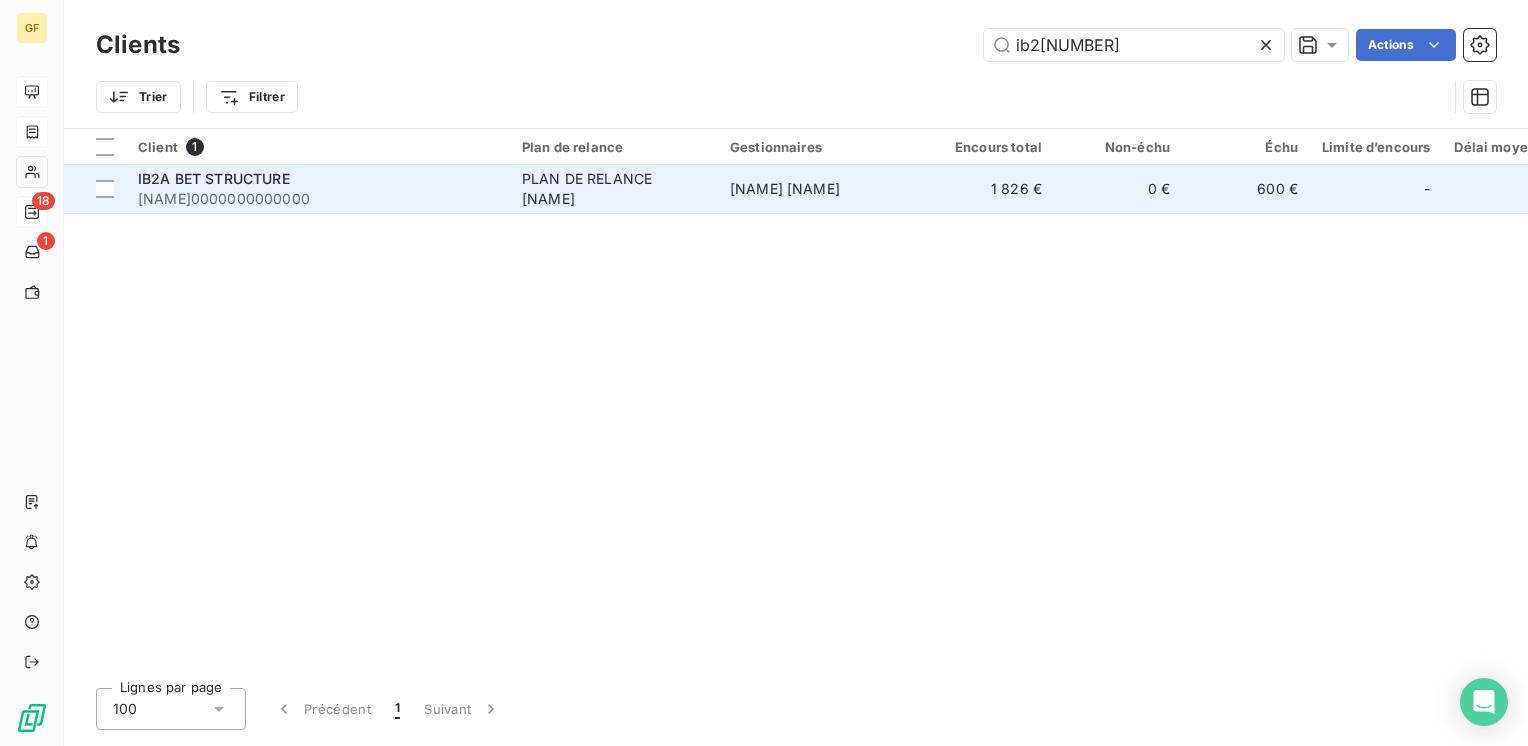 type on "ib2[NUMBER]" 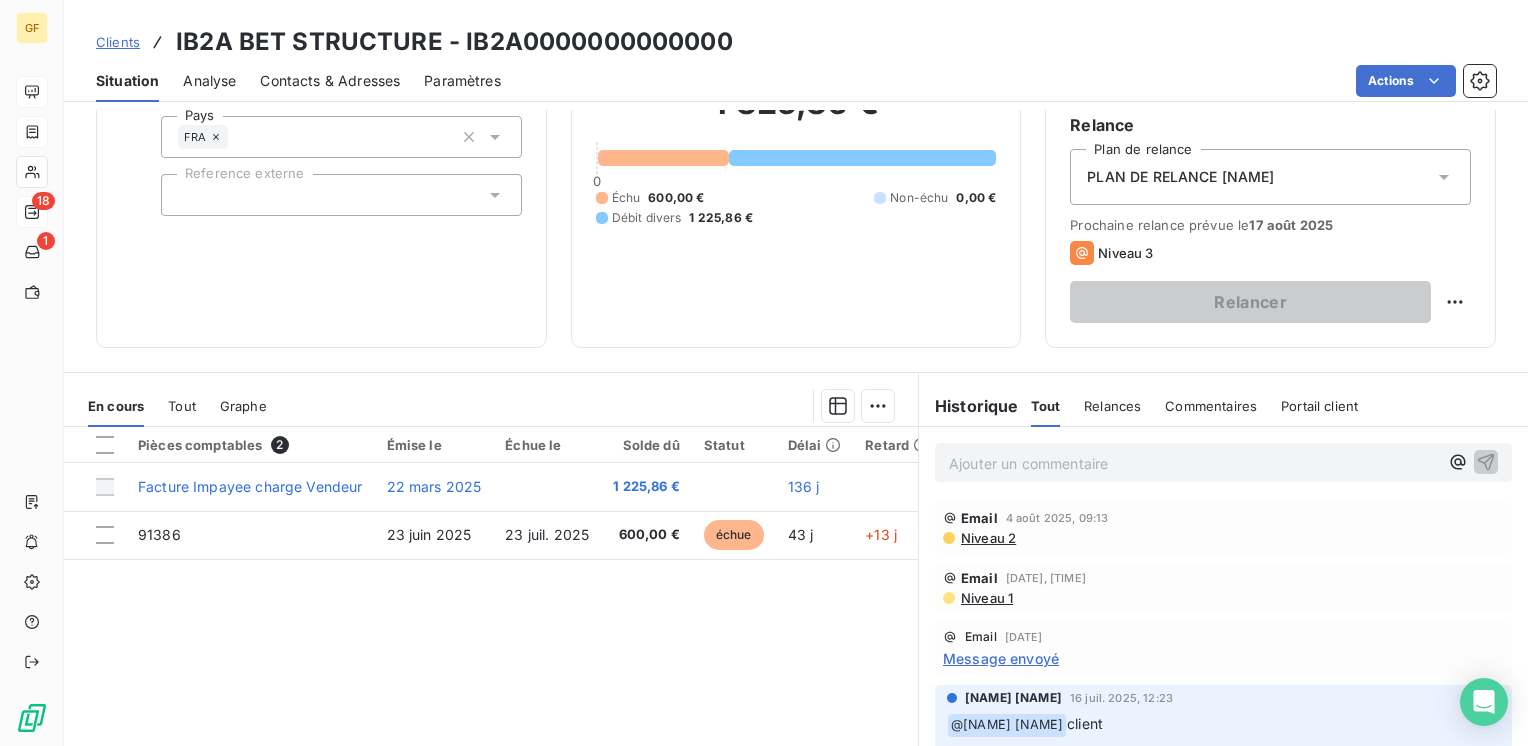 scroll, scrollTop: 200, scrollLeft: 0, axis: vertical 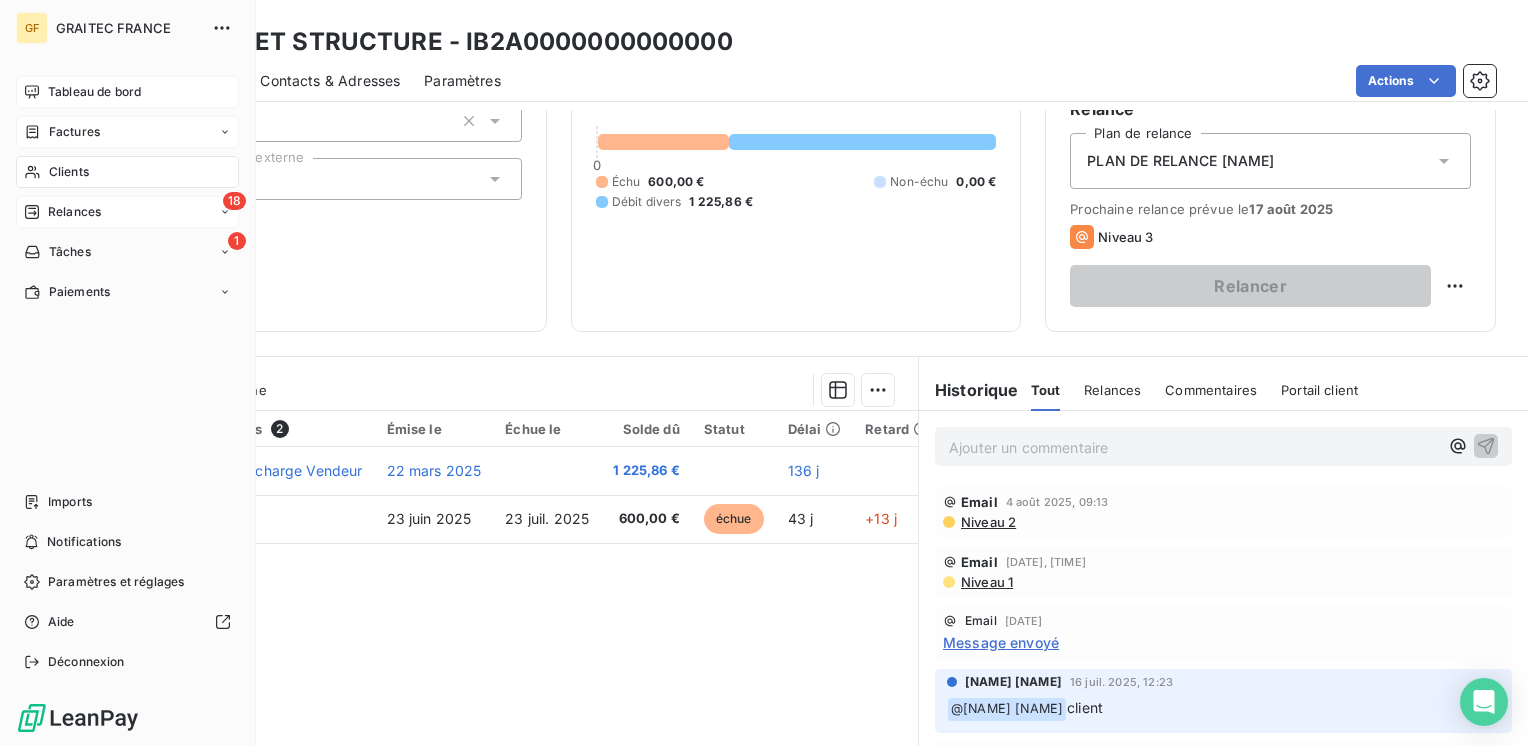 click on "Tableau de bord" at bounding box center [94, 92] 